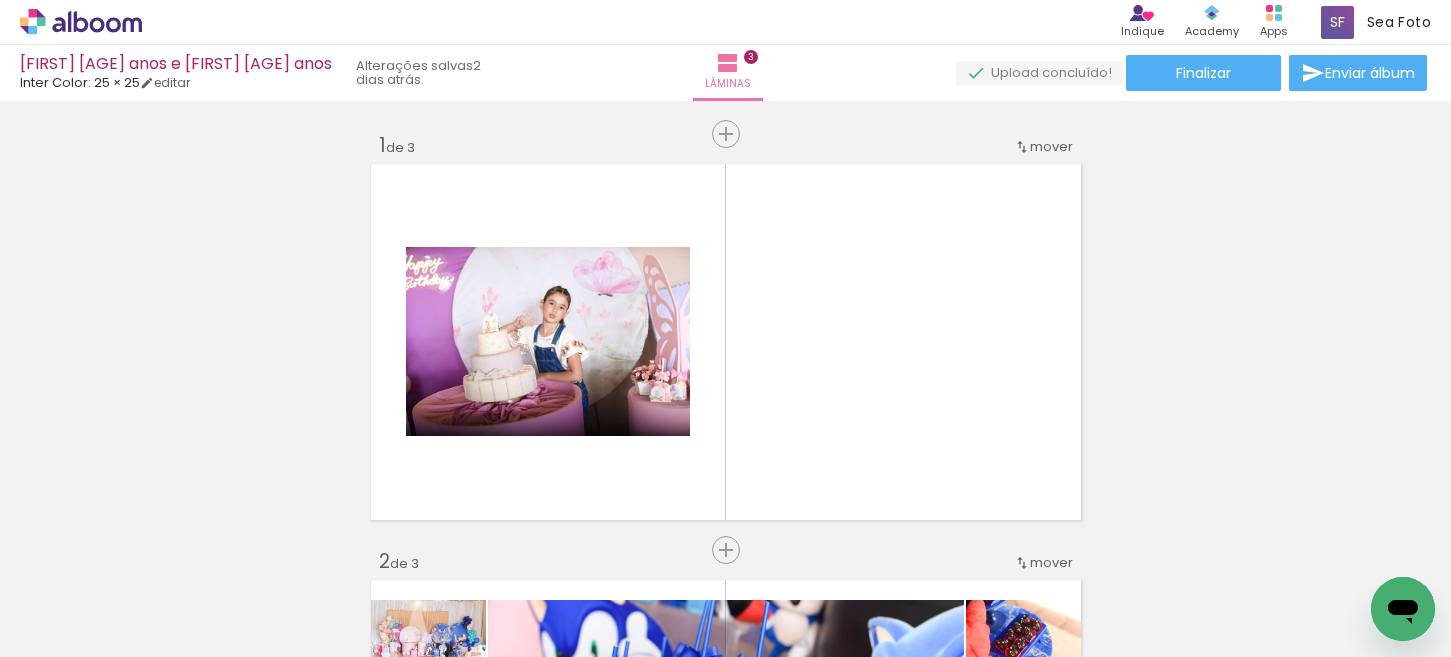 scroll, scrollTop: 0, scrollLeft: 0, axis: both 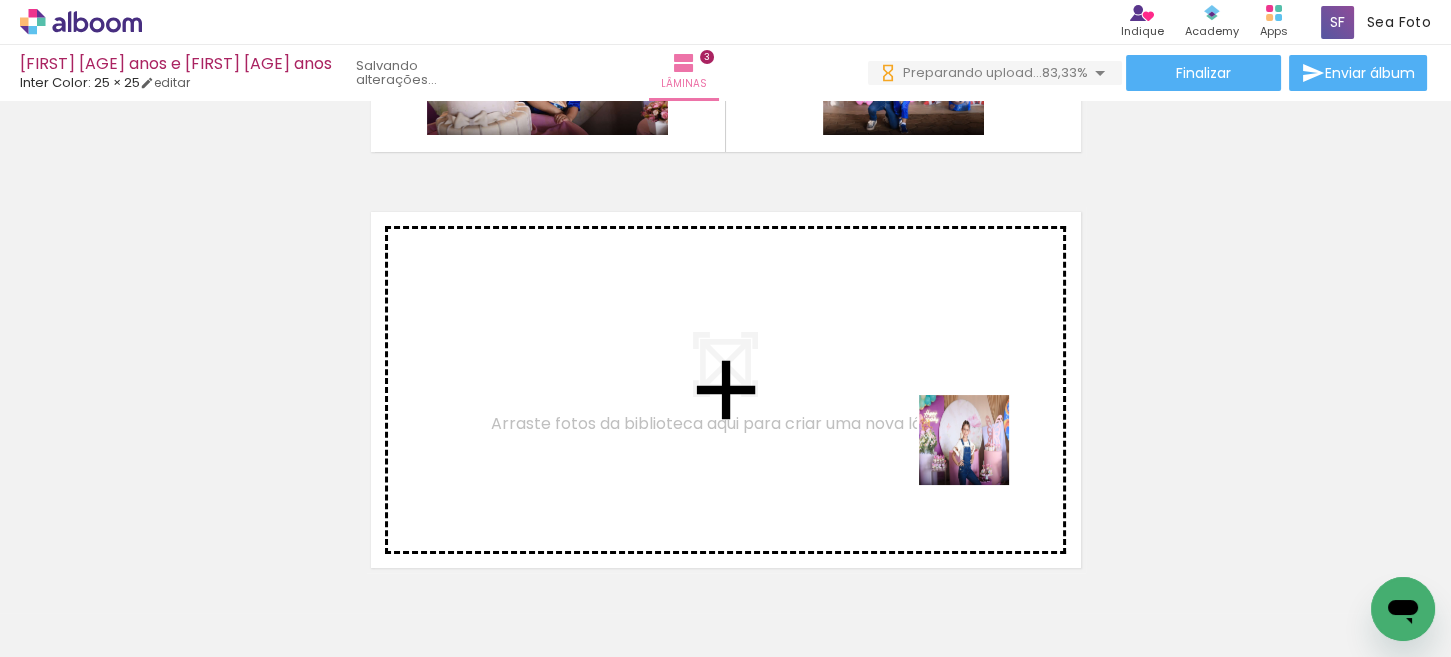 drag, startPoint x: 1155, startPoint y: 593, endPoint x: 979, endPoint y: 455, distance: 223.65152 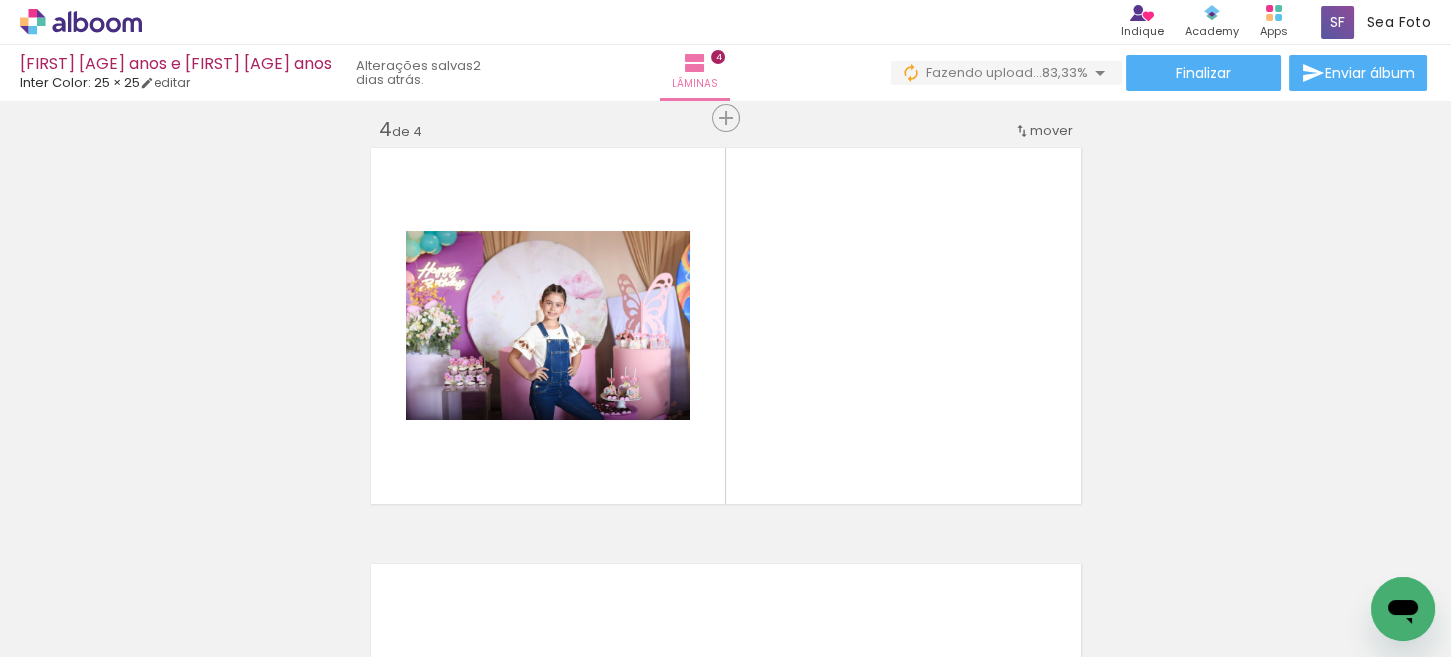 scroll, scrollTop: 1273, scrollLeft: 0, axis: vertical 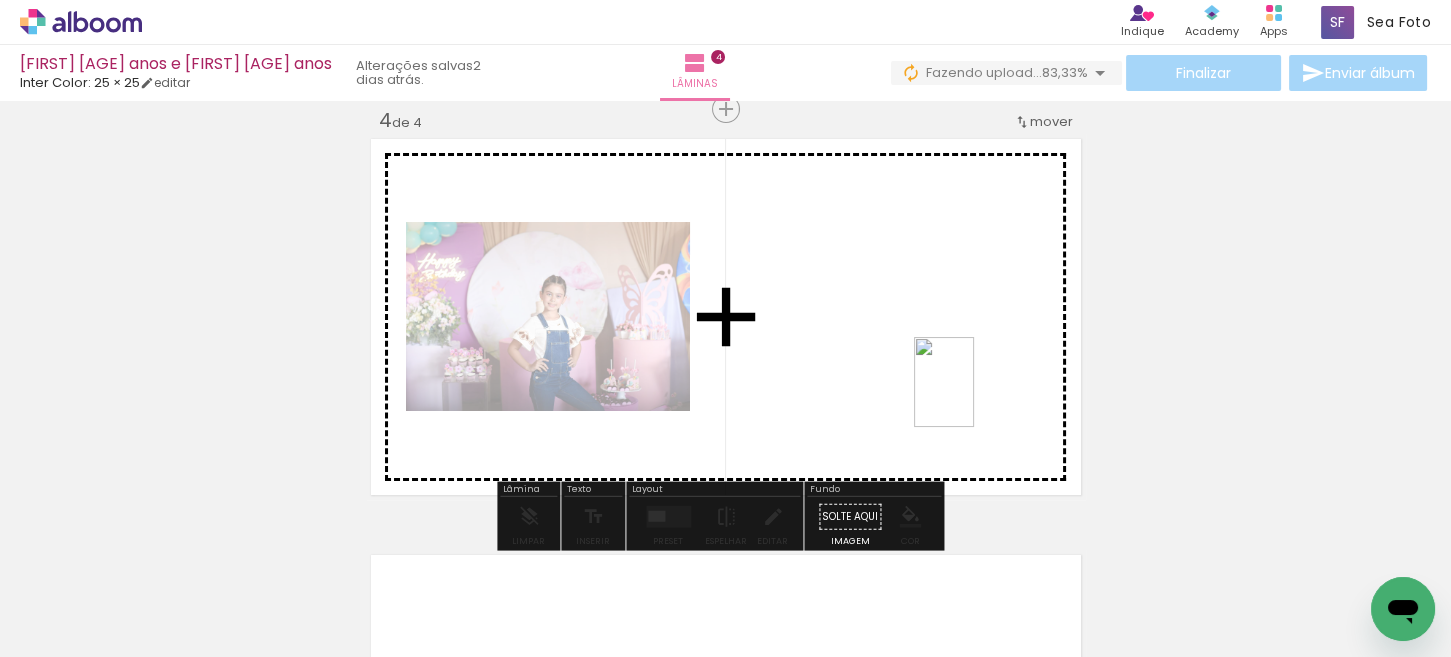 drag, startPoint x: 1249, startPoint y: 582, endPoint x: 974, endPoint y: 397, distance: 331.43628 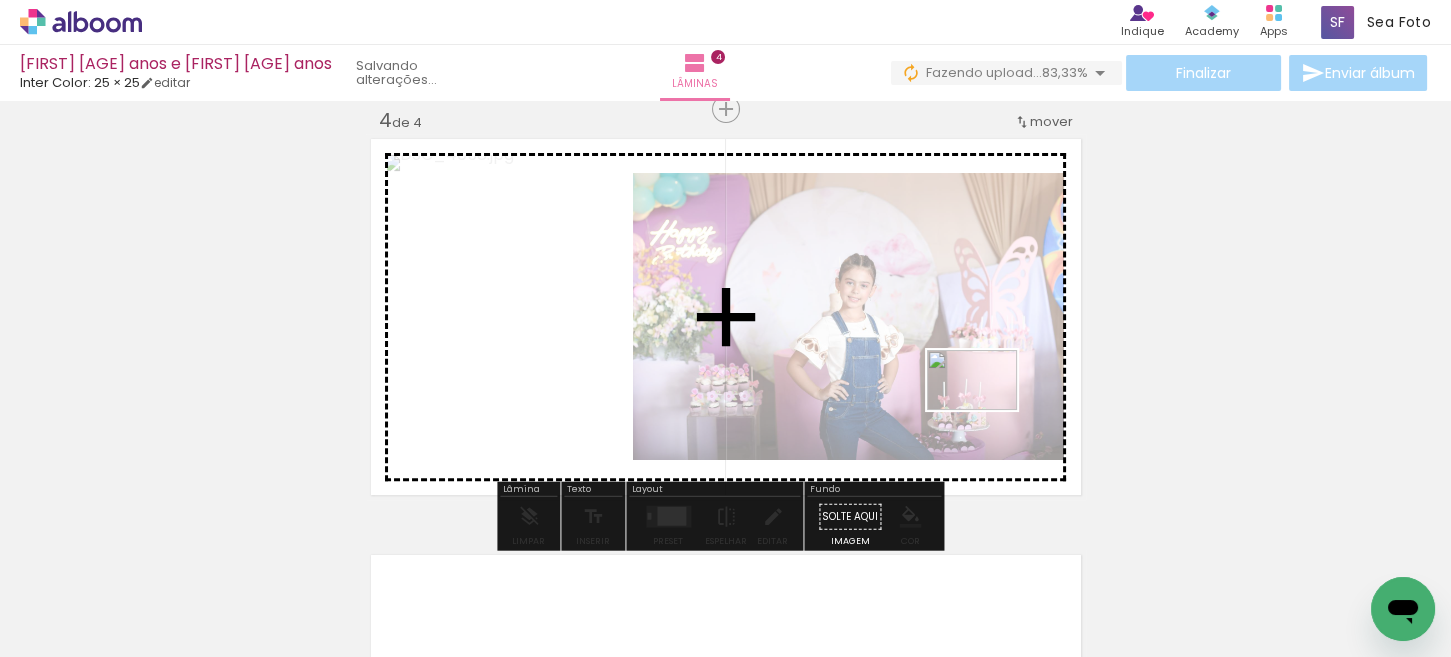 drag, startPoint x: 1287, startPoint y: 556, endPoint x: 857, endPoint y: 606, distance: 432.89722 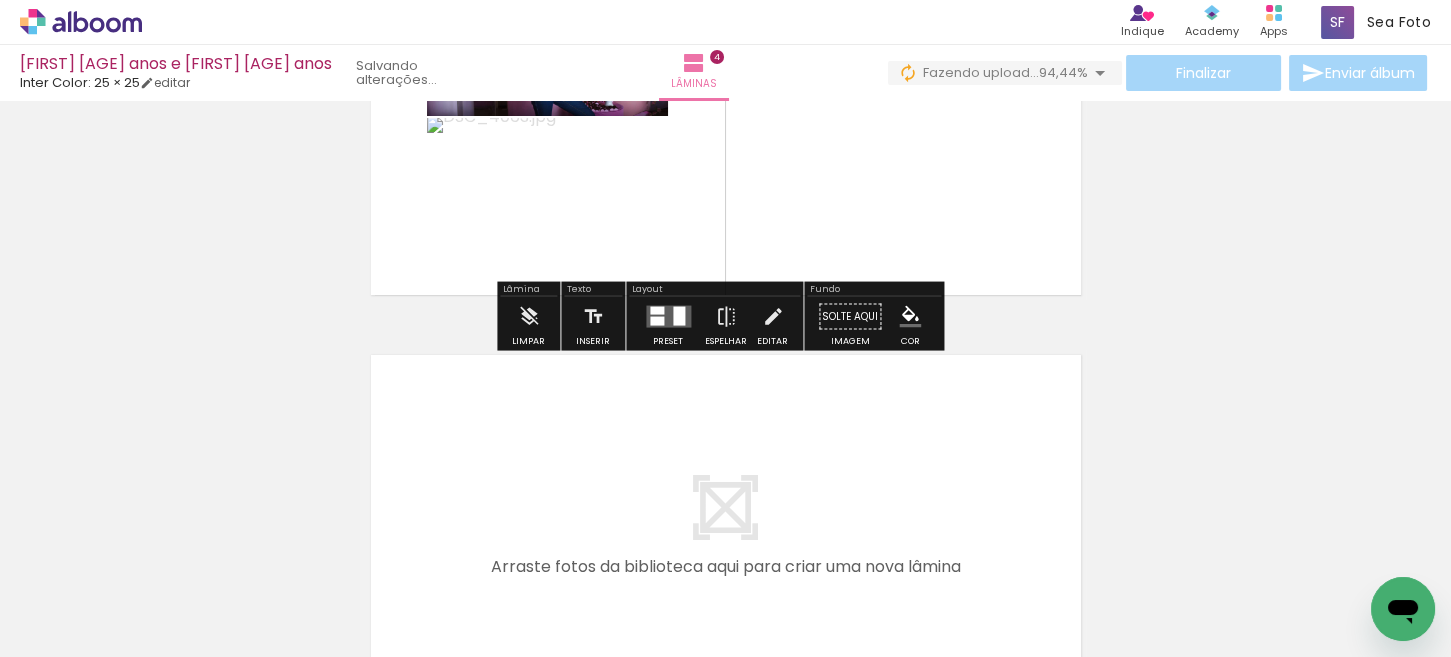 scroll, scrollTop: 1573, scrollLeft: 0, axis: vertical 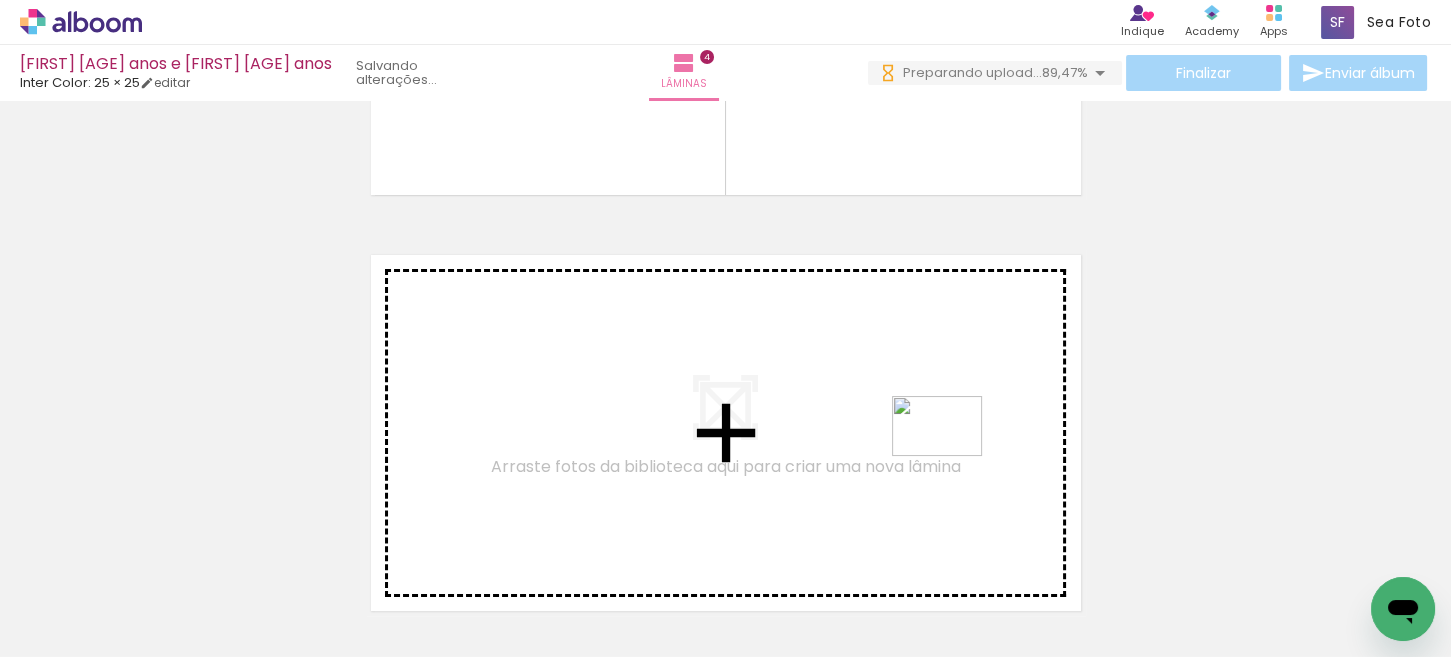 drag, startPoint x: 1125, startPoint y: 580, endPoint x: 1233, endPoint y: 608, distance: 111.5706 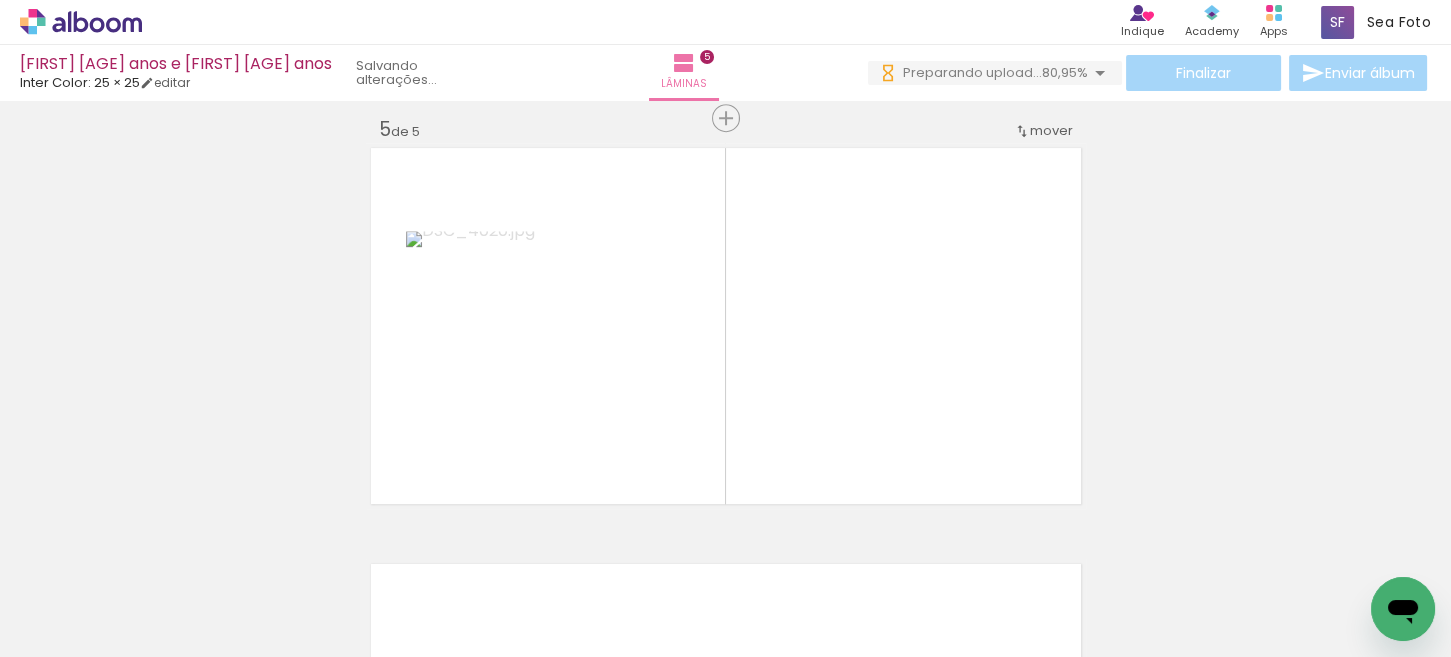 scroll, scrollTop: 1689, scrollLeft: 0, axis: vertical 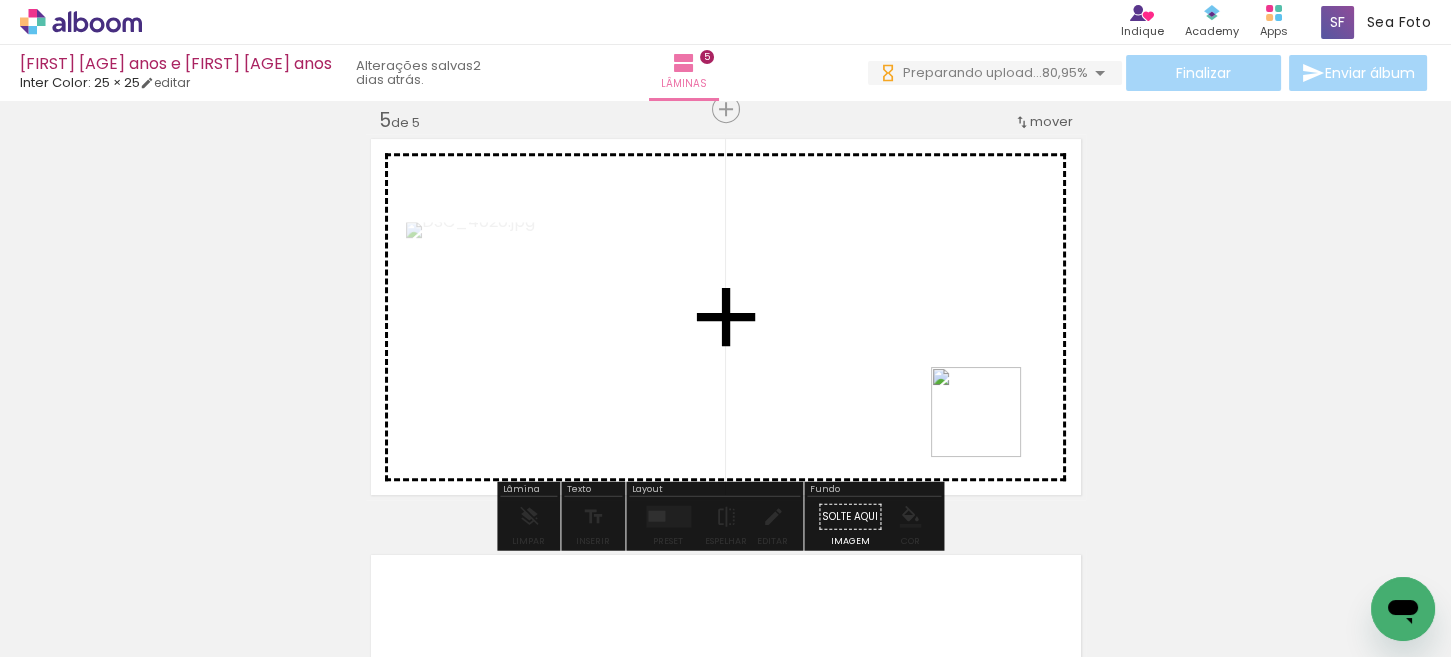 drag, startPoint x: 1254, startPoint y: 603, endPoint x: 1354, endPoint y: 599, distance: 100.07997 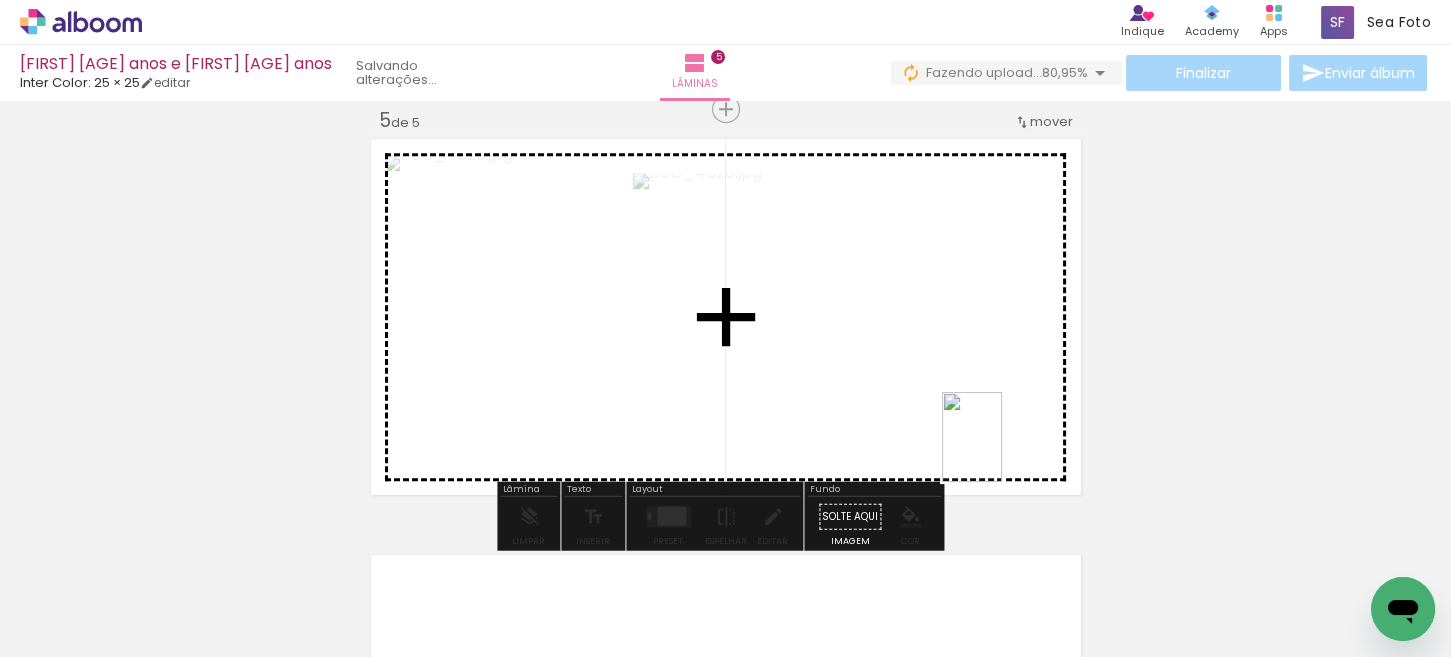 drag, startPoint x: 1351, startPoint y: 574, endPoint x: 1002, endPoint y: 452, distance: 369.70935 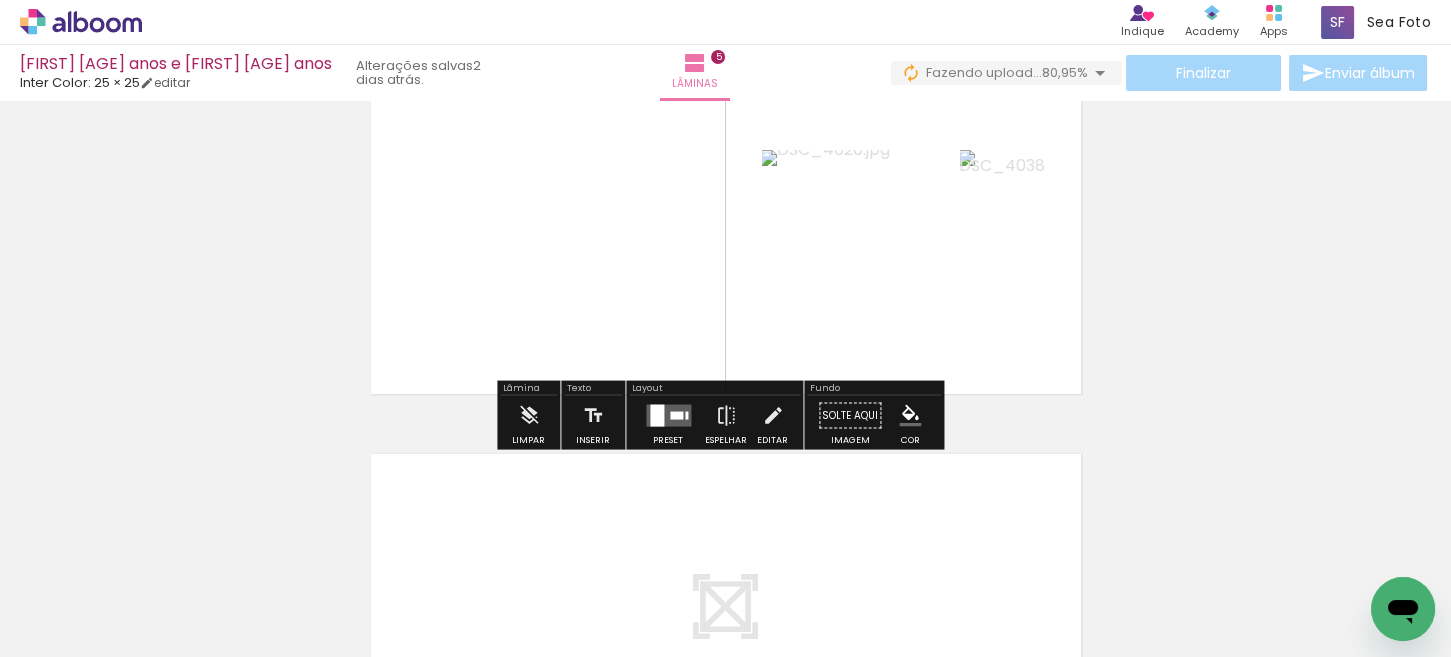 scroll, scrollTop: 1890, scrollLeft: 0, axis: vertical 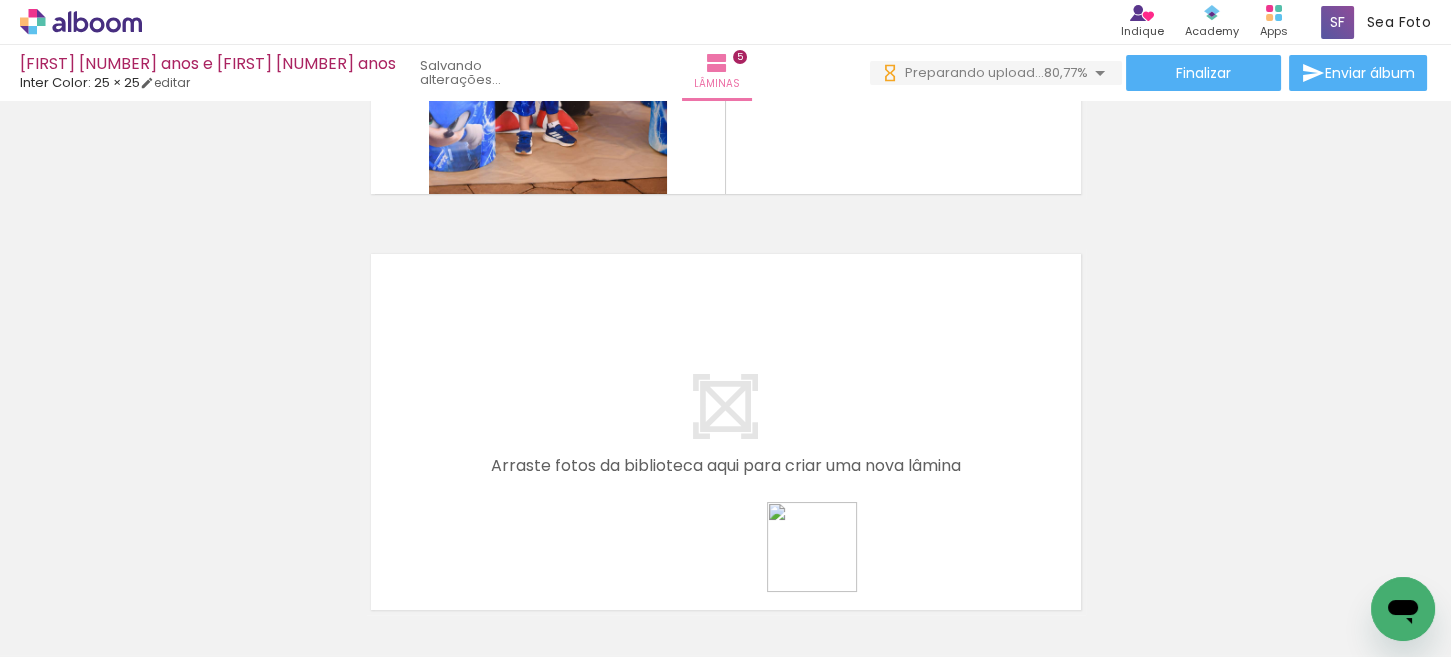 drag, startPoint x: 836, startPoint y: 599, endPoint x: 879, endPoint y: 587, distance: 44.64303 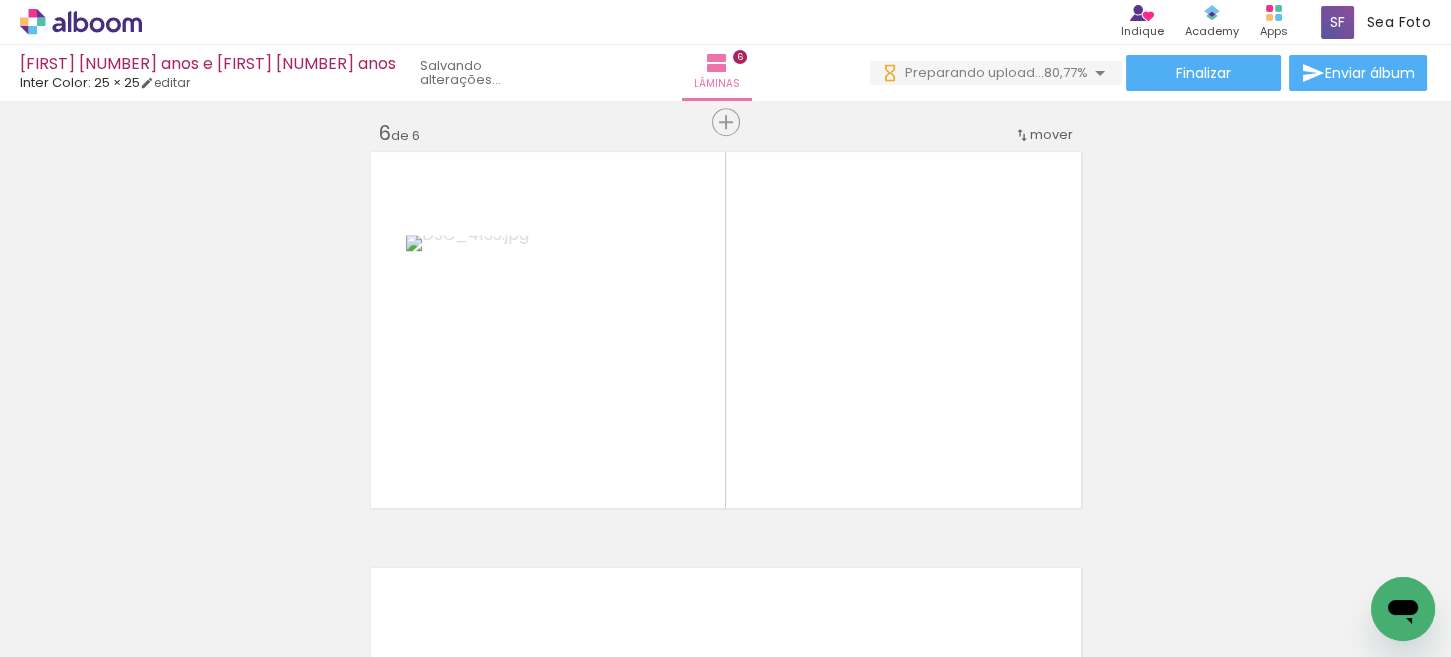 scroll, scrollTop: 2105, scrollLeft: 0, axis: vertical 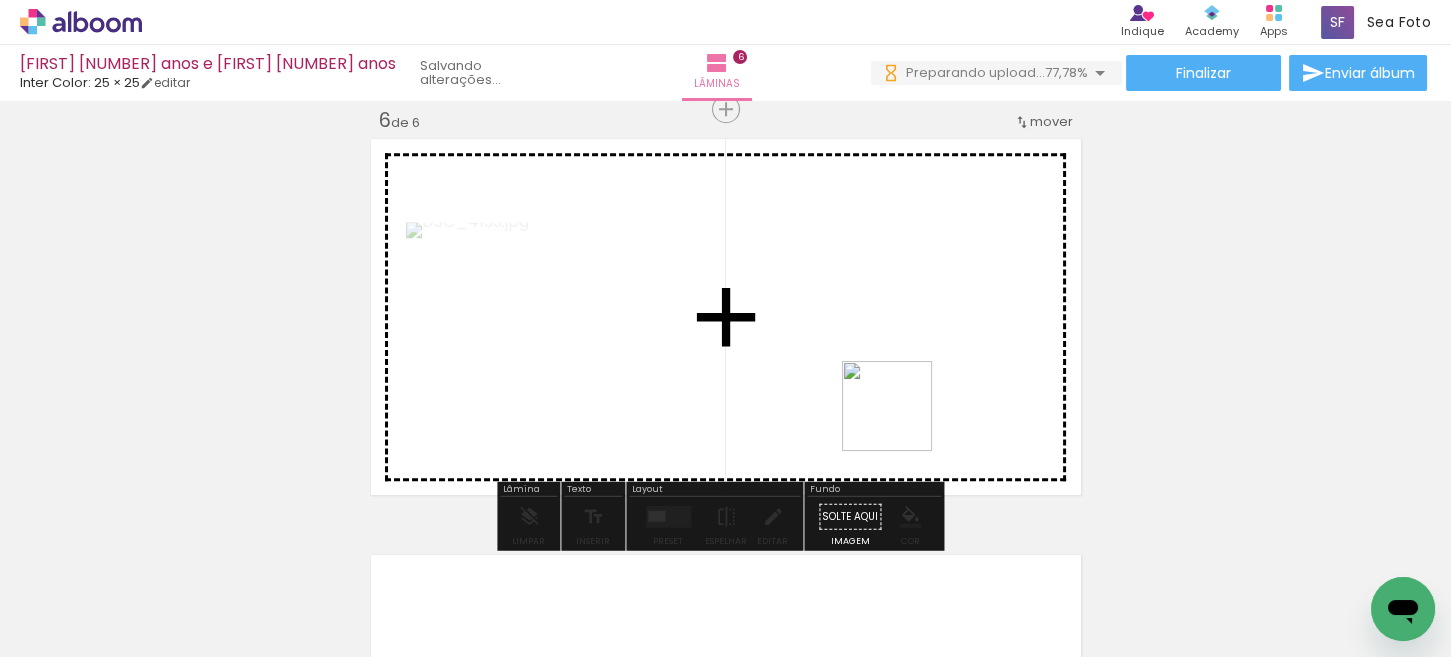 drag, startPoint x: 911, startPoint y: 592, endPoint x: 993, endPoint y: 589, distance: 82.05486 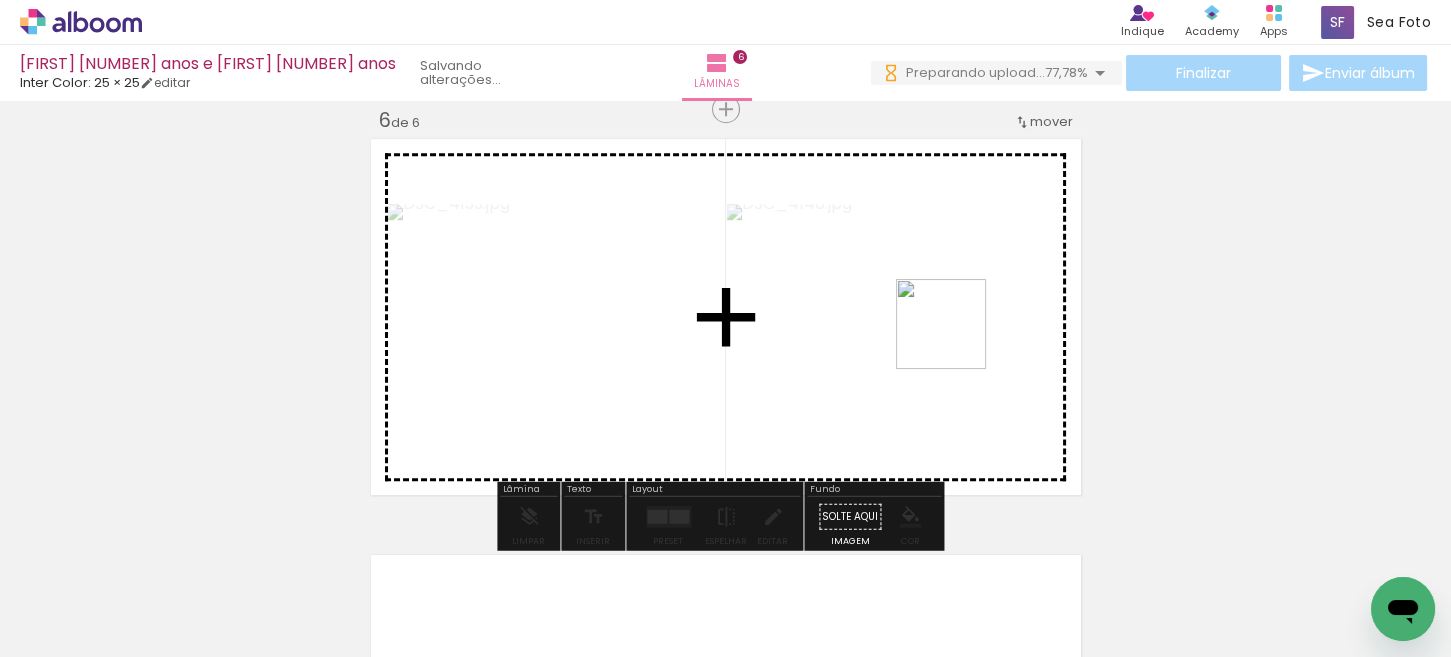 drag, startPoint x: 1032, startPoint y: 585, endPoint x: 956, endPoint y: 339, distance: 257.47232 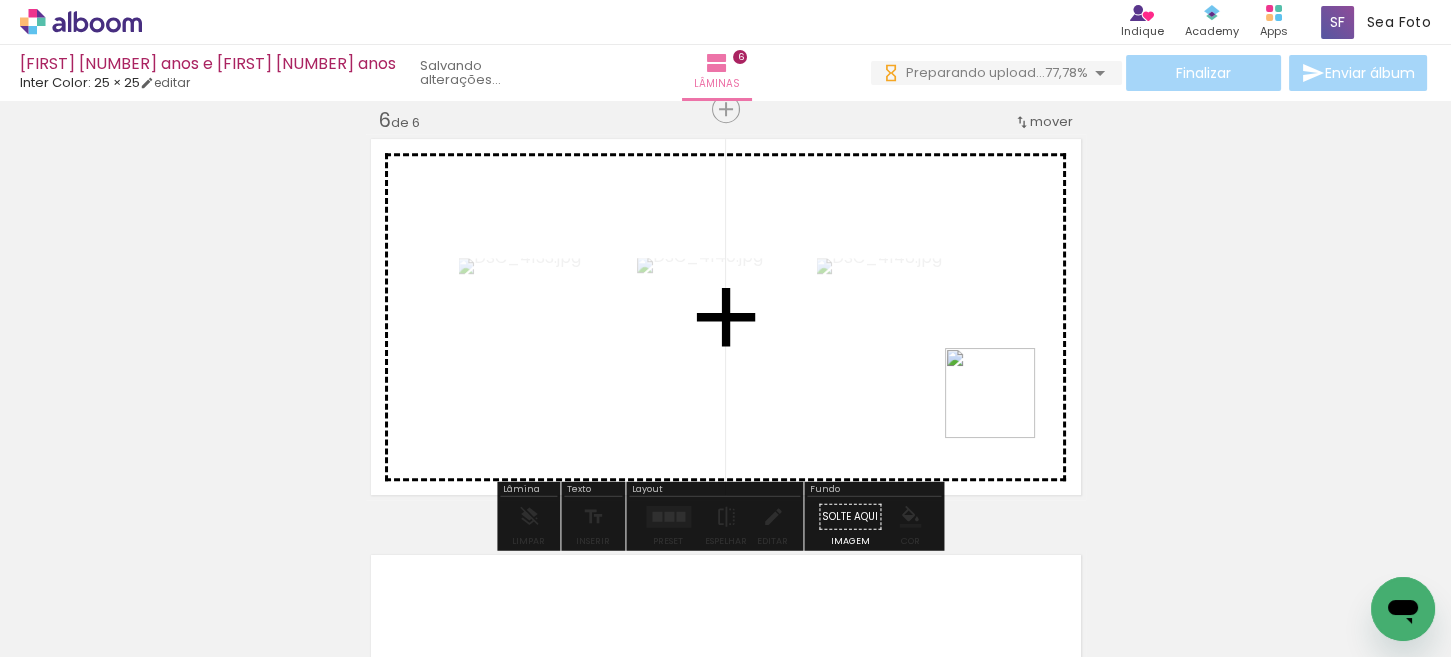 drag, startPoint x: 1040, startPoint y: 452, endPoint x: 1258, endPoint y: 568, distance: 246.94128 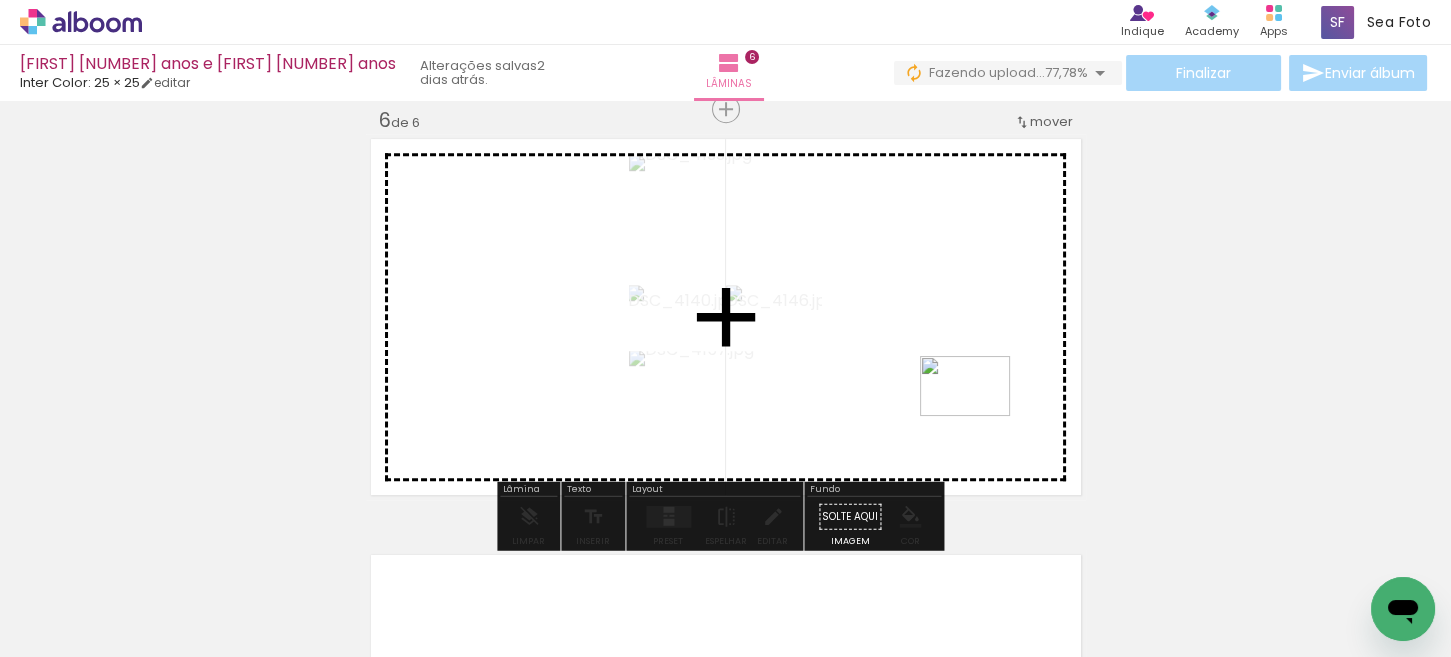 drag, startPoint x: 1257, startPoint y: 612, endPoint x: 979, endPoint y: 414, distance: 341.30338 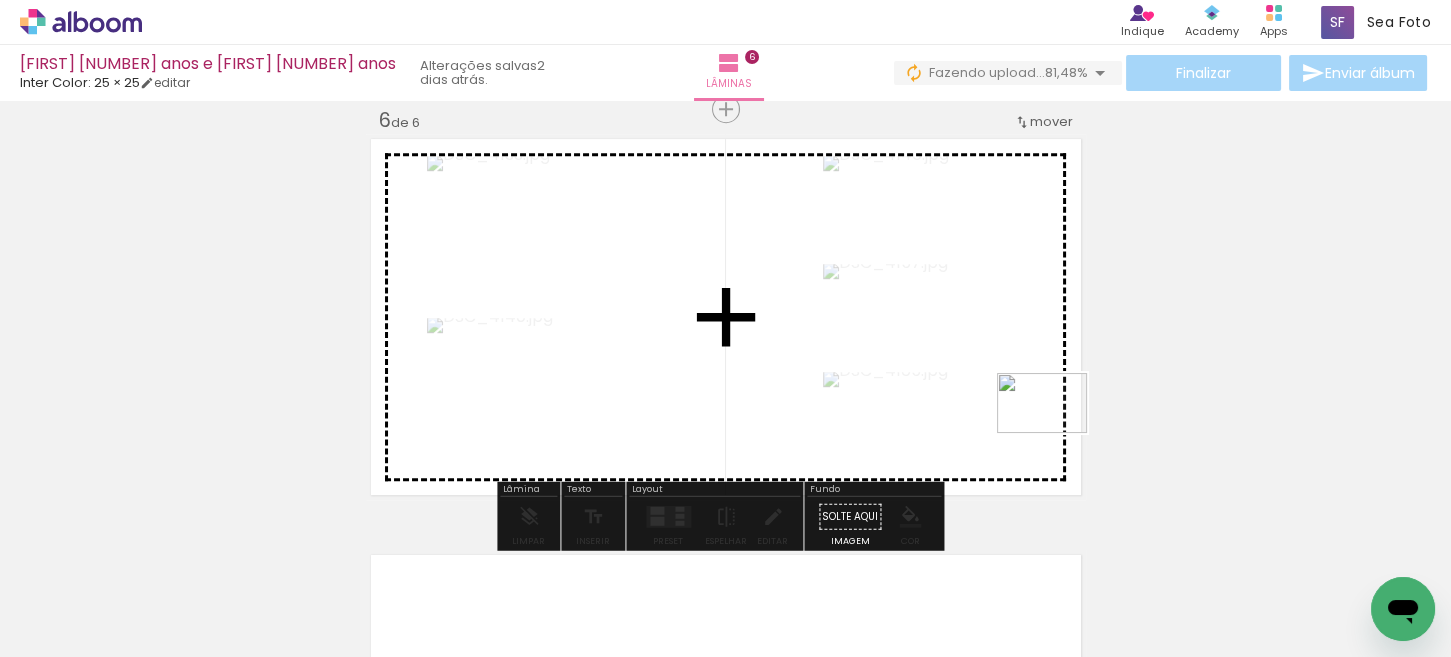 drag, startPoint x: 1343, startPoint y: 586, endPoint x: 981, endPoint y: 410, distance: 402.5171 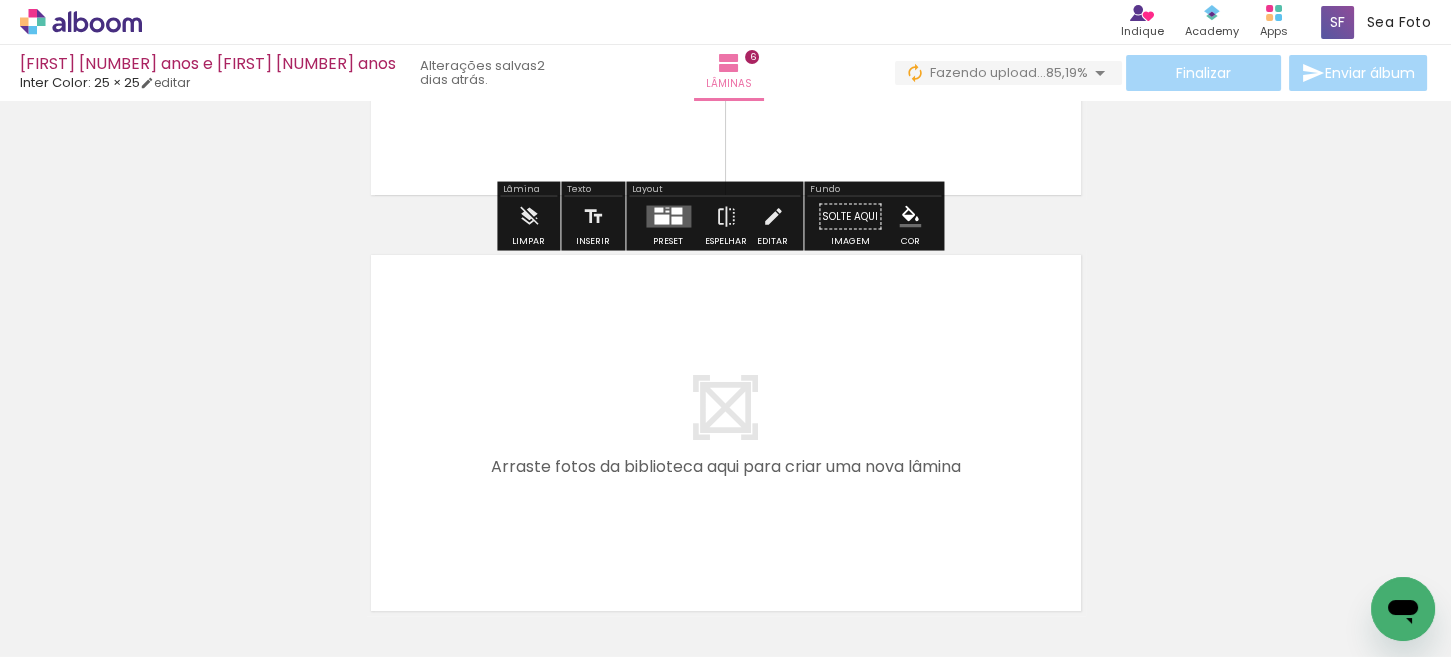 scroll, scrollTop: 2505, scrollLeft: 0, axis: vertical 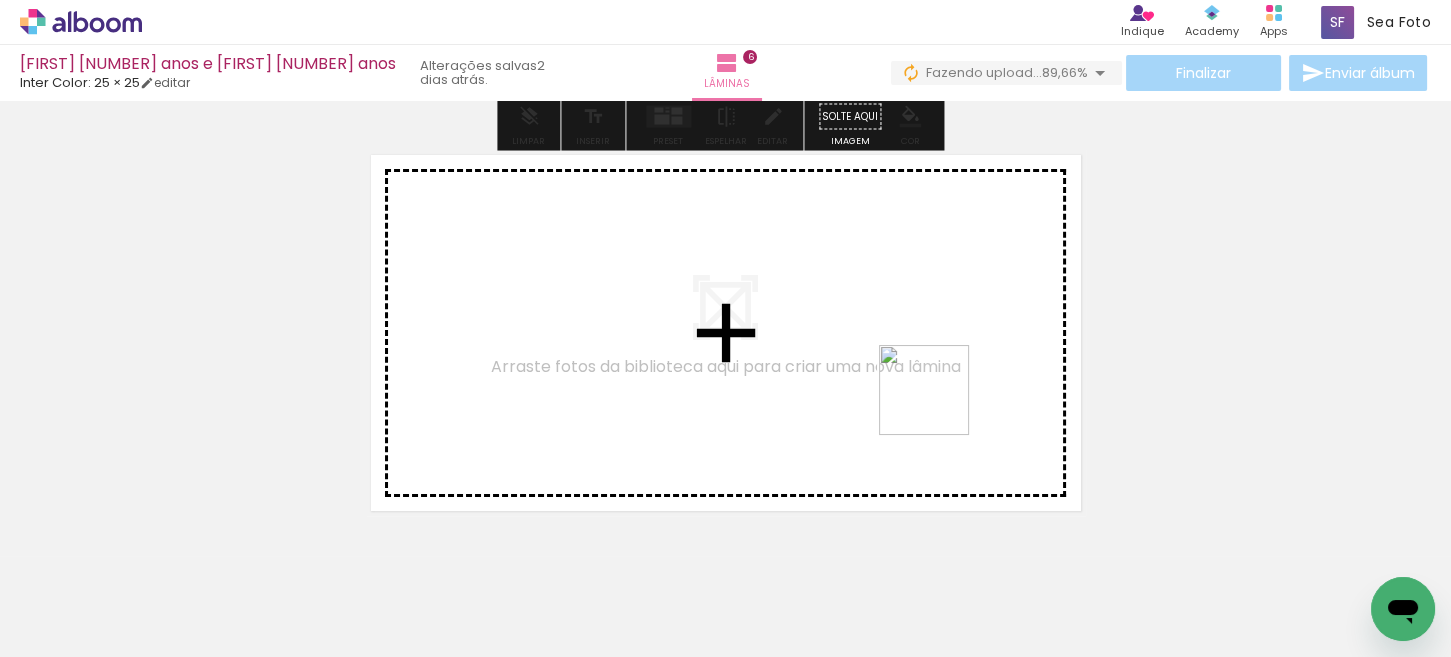 drag, startPoint x: 1243, startPoint y: 595, endPoint x: 938, endPoint y: 405, distance: 359.33966 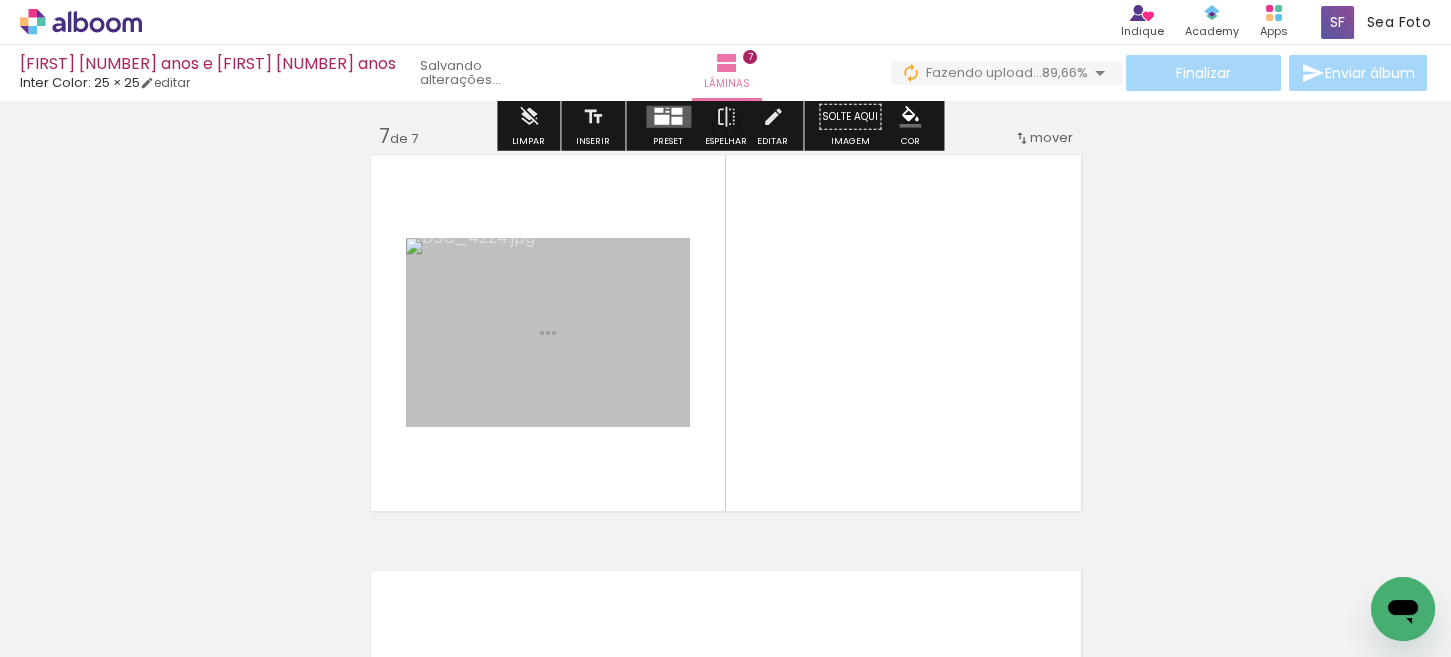scroll, scrollTop: 2521, scrollLeft: 0, axis: vertical 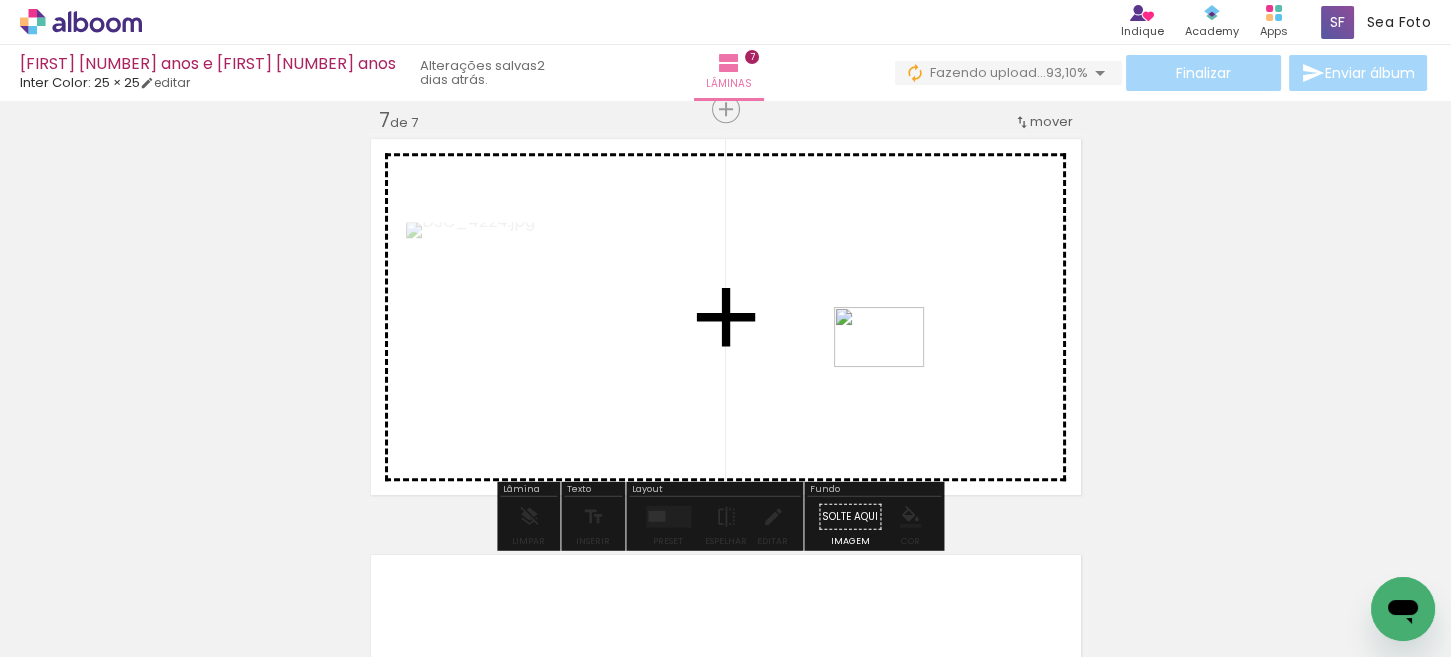 drag, startPoint x: 1319, startPoint y: 569, endPoint x: 894, endPoint y: 367, distance: 470.56244 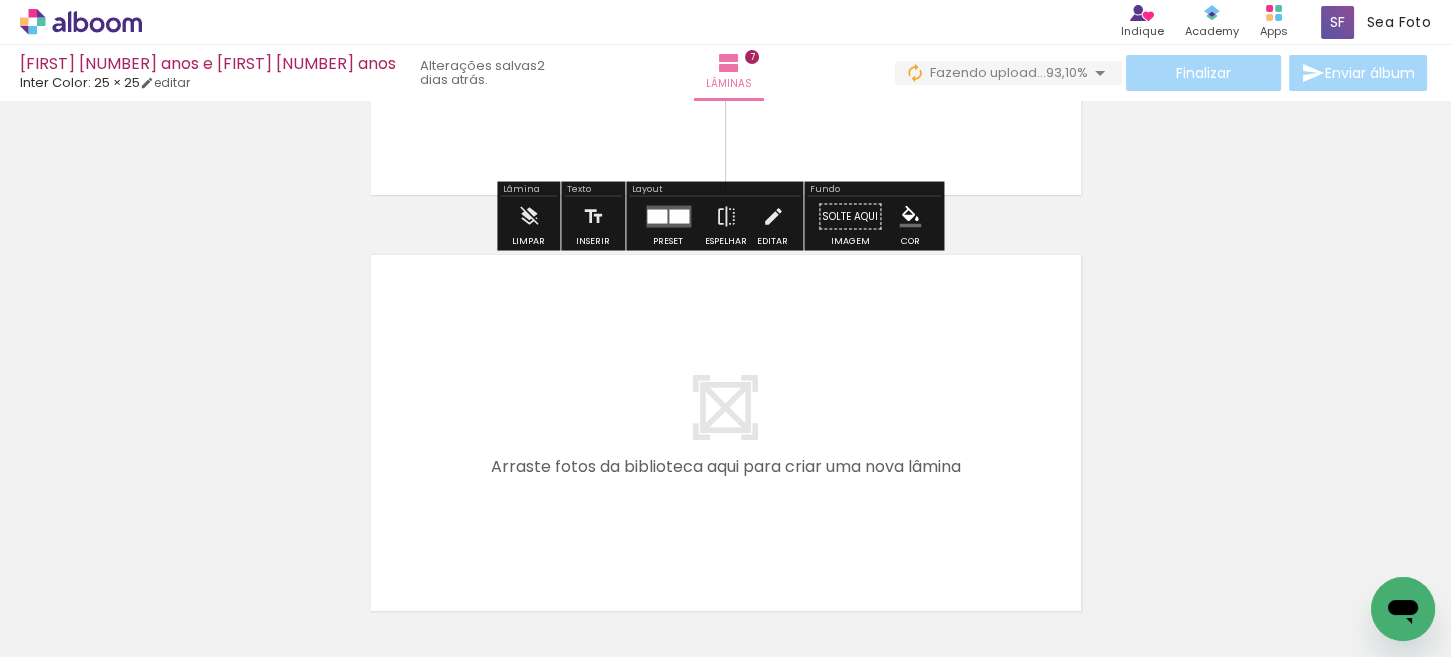 scroll, scrollTop: 2921, scrollLeft: 0, axis: vertical 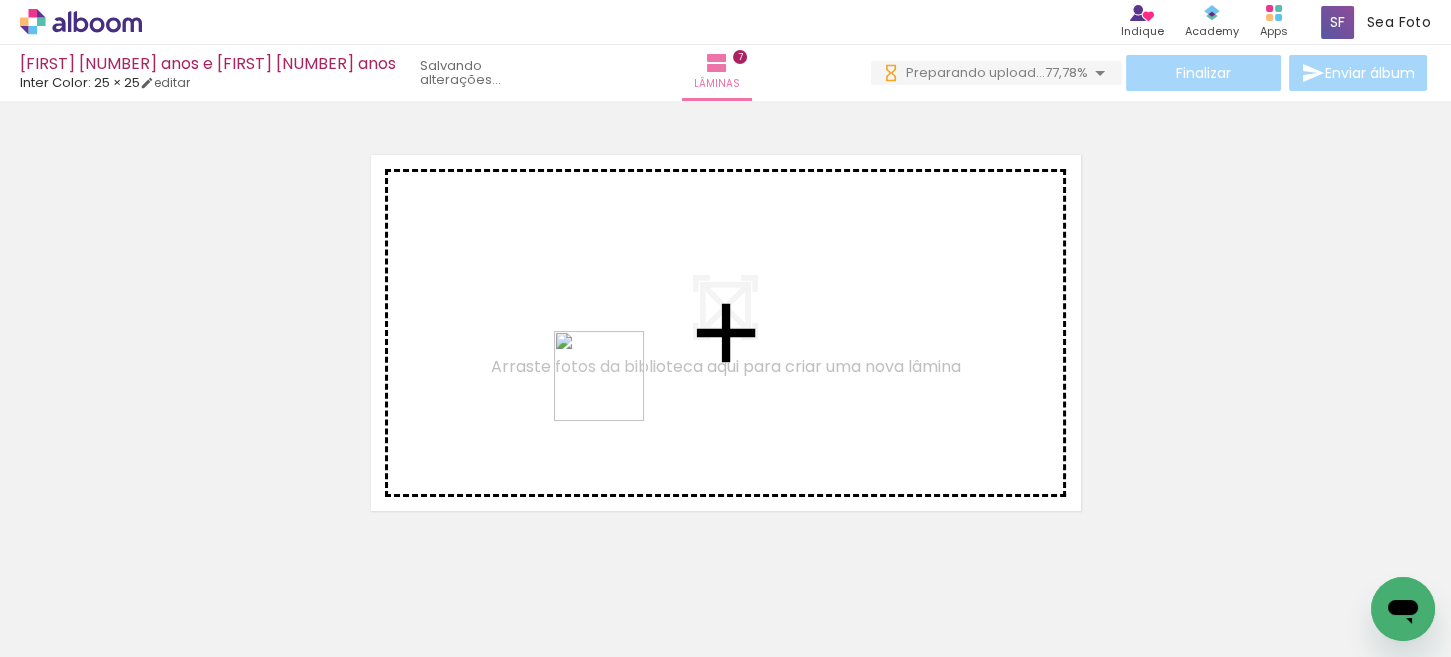 drag, startPoint x: 613, startPoint y: 585, endPoint x: 681, endPoint y: 551, distance: 76.02631 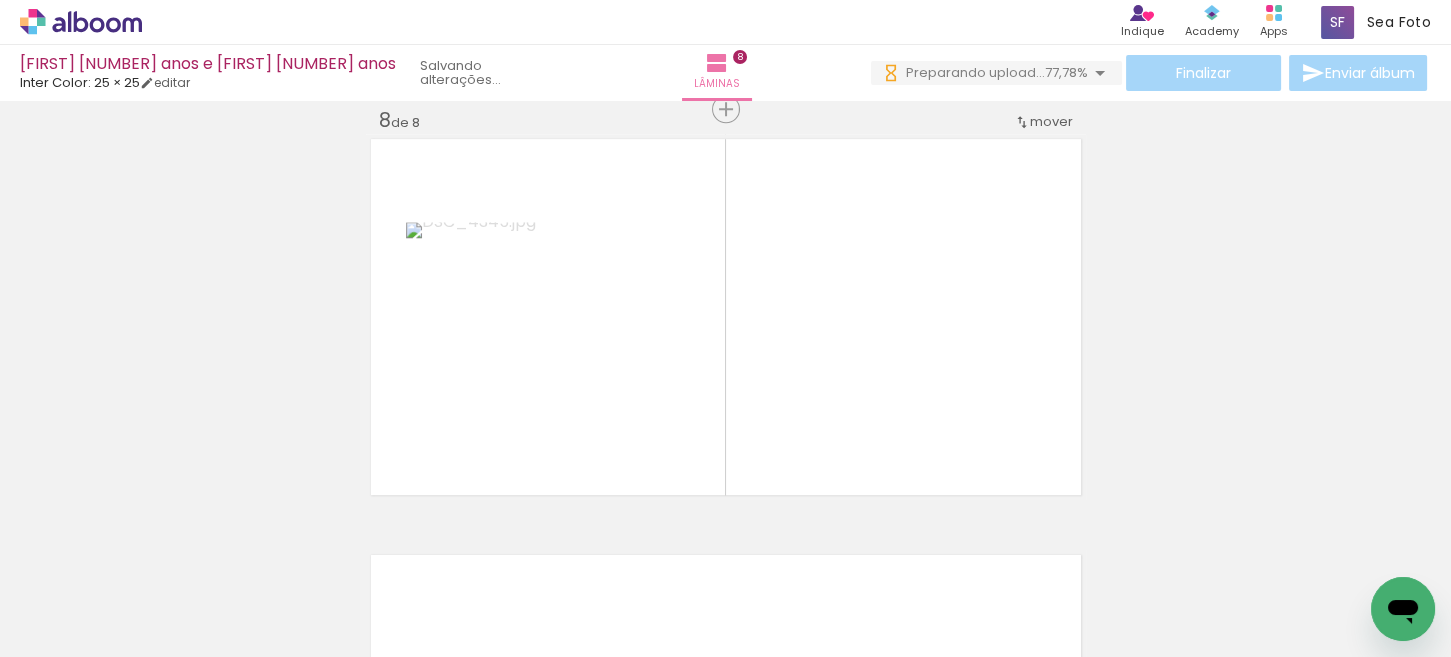 scroll, scrollTop: 2937, scrollLeft: 0, axis: vertical 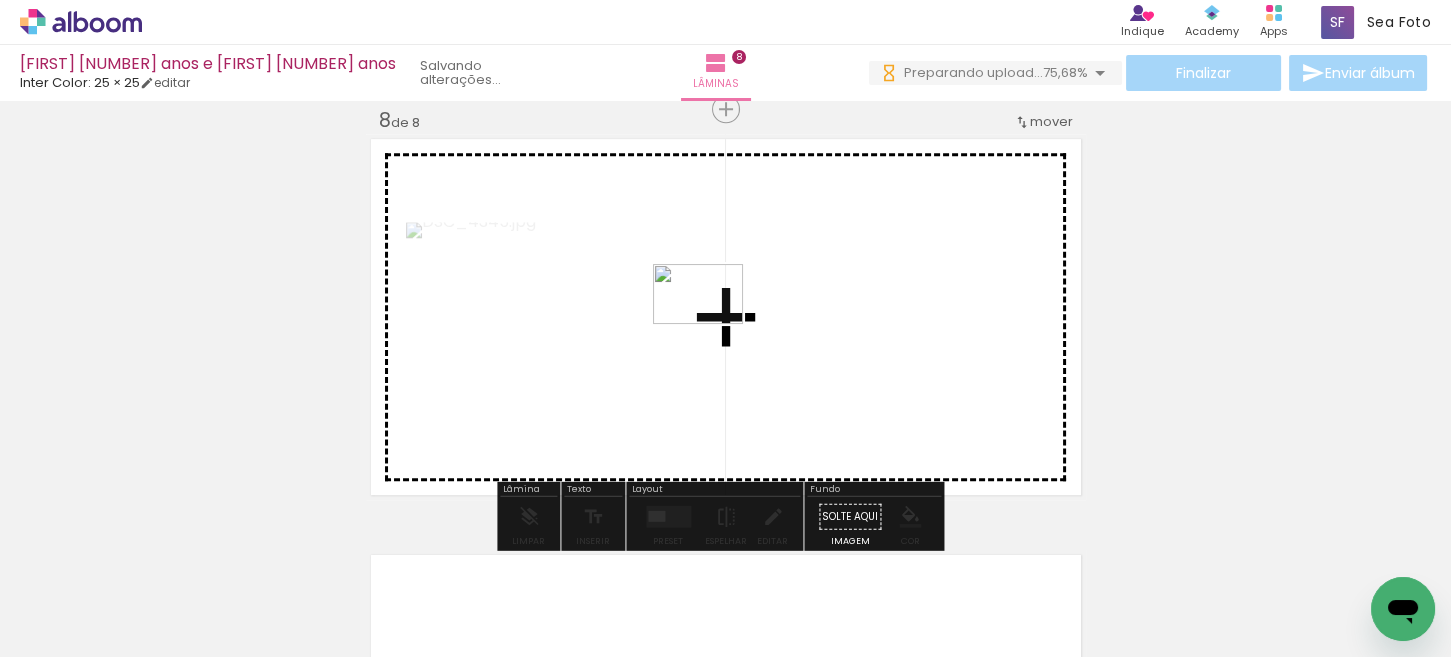 drag, startPoint x: 710, startPoint y: 593, endPoint x: 713, endPoint y: 324, distance: 269.01672 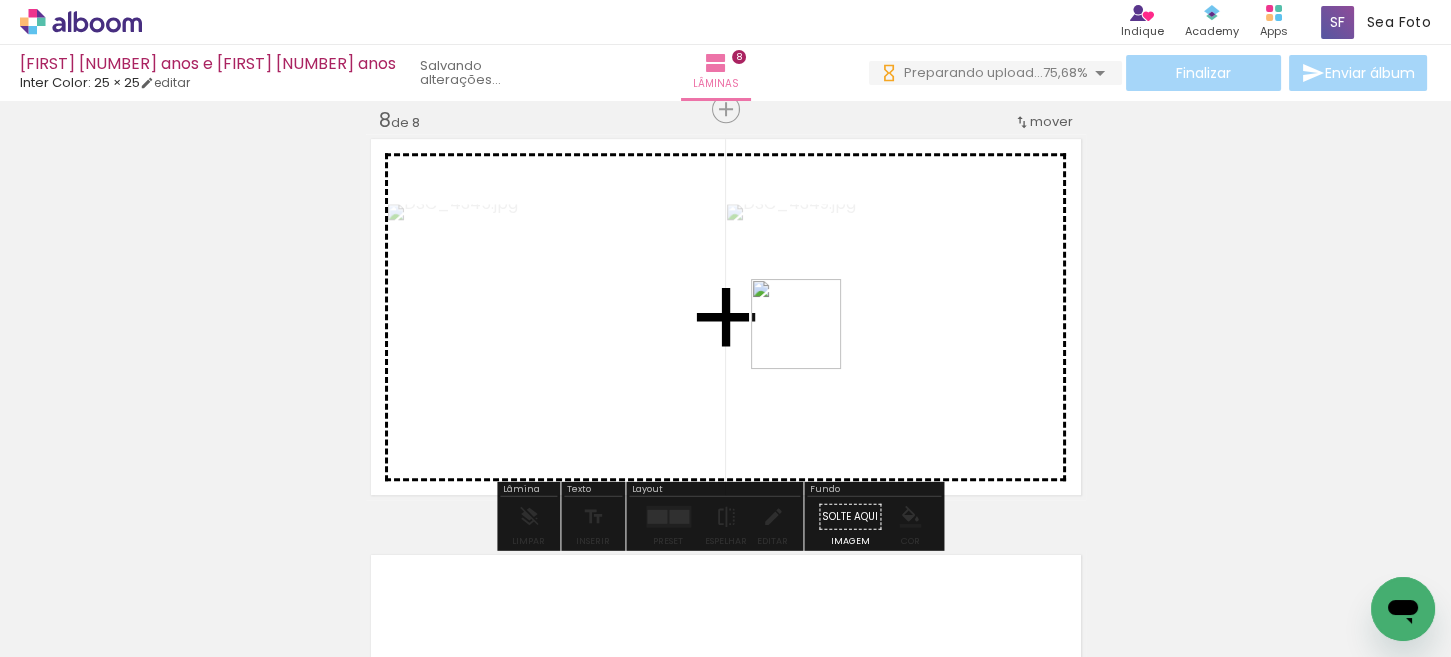 drag, startPoint x: 815, startPoint y: 599, endPoint x: 812, endPoint y: 299, distance: 300.015 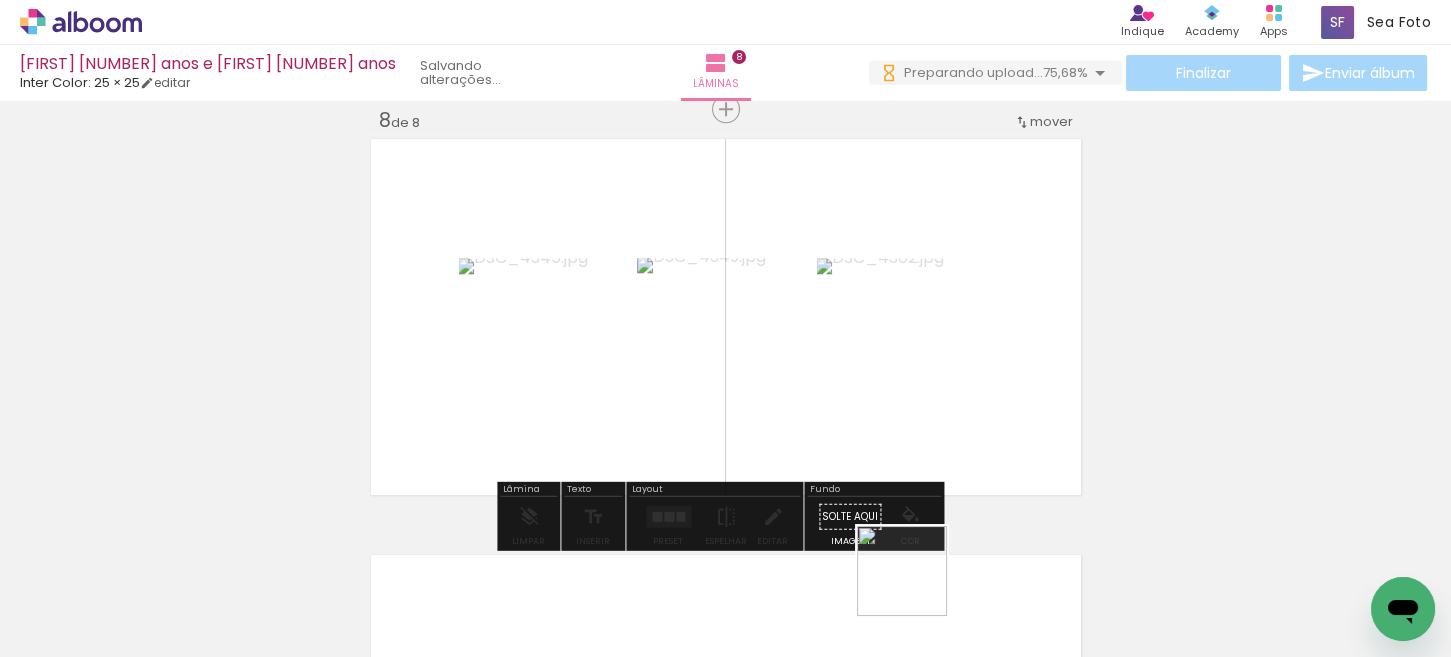 drag, startPoint x: 917, startPoint y: 586, endPoint x: 863, endPoint y: 354, distance: 238.2016 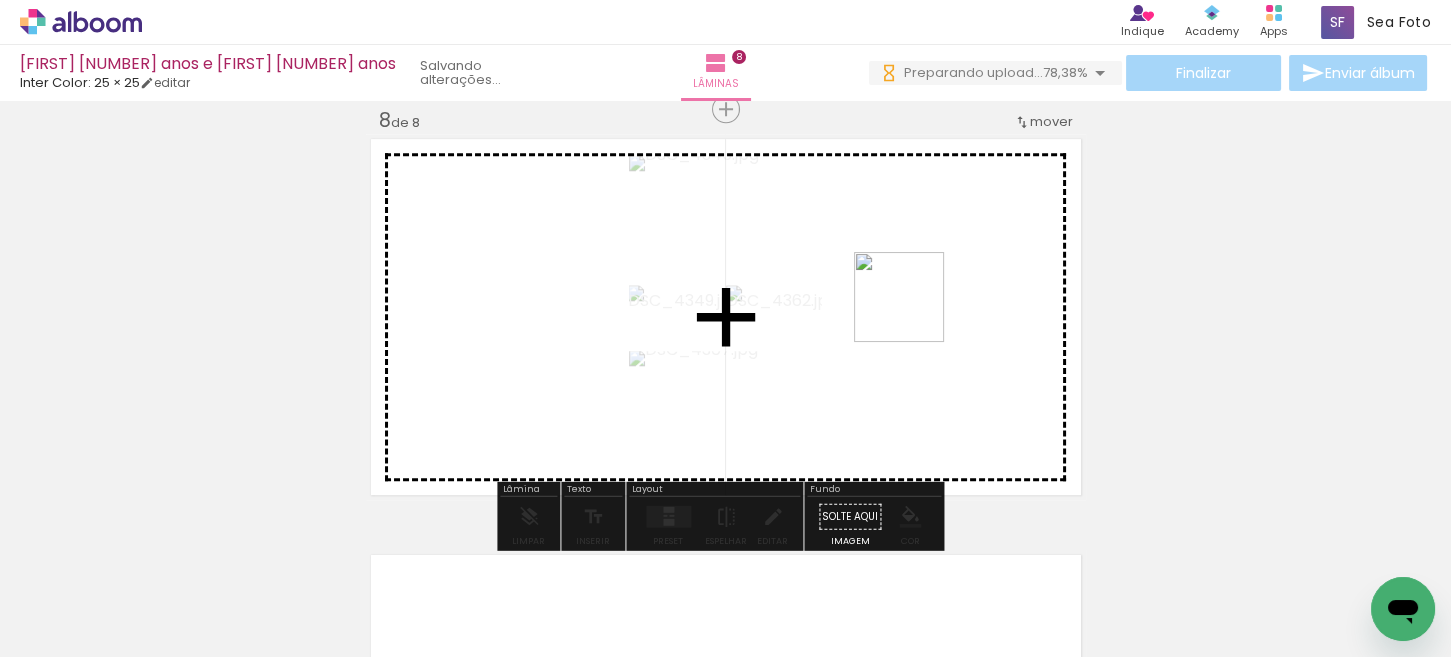 drag, startPoint x: 1042, startPoint y: 599, endPoint x: 914, endPoint y: 311, distance: 315.16345 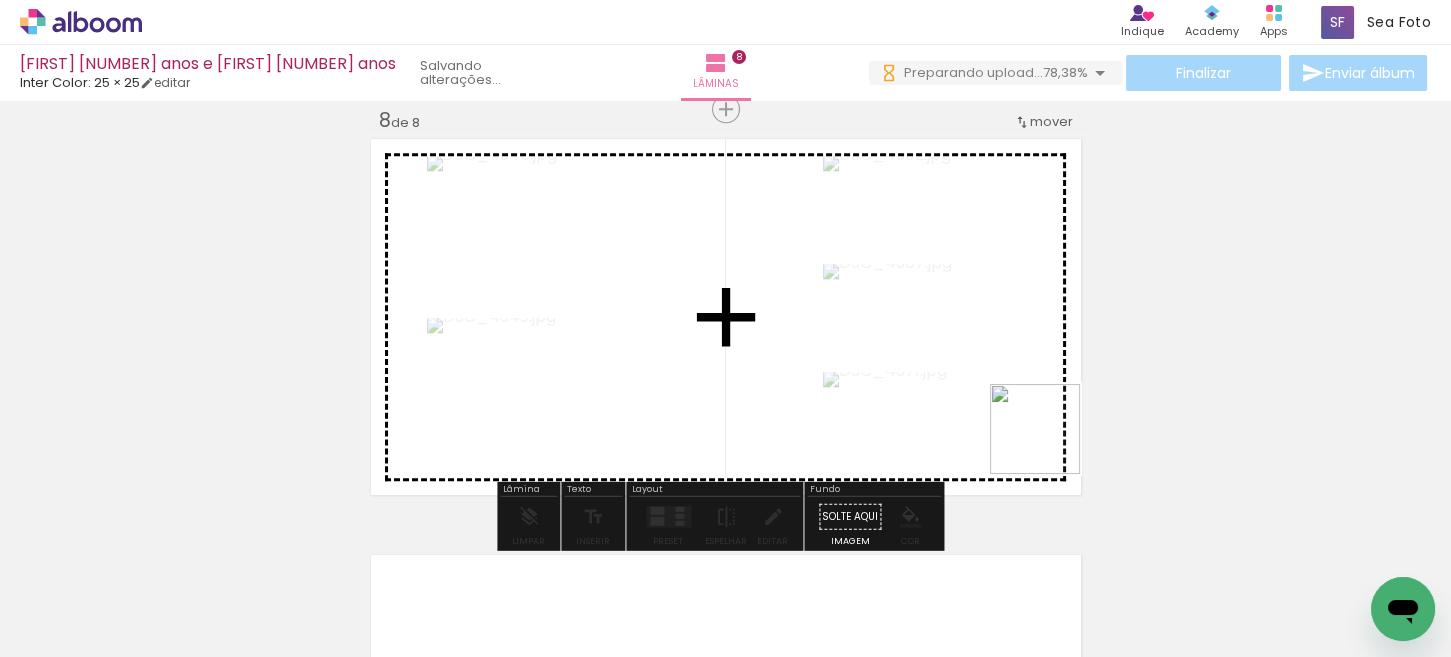drag, startPoint x: 1135, startPoint y: 580, endPoint x: 1179, endPoint y: 546, distance: 55.605755 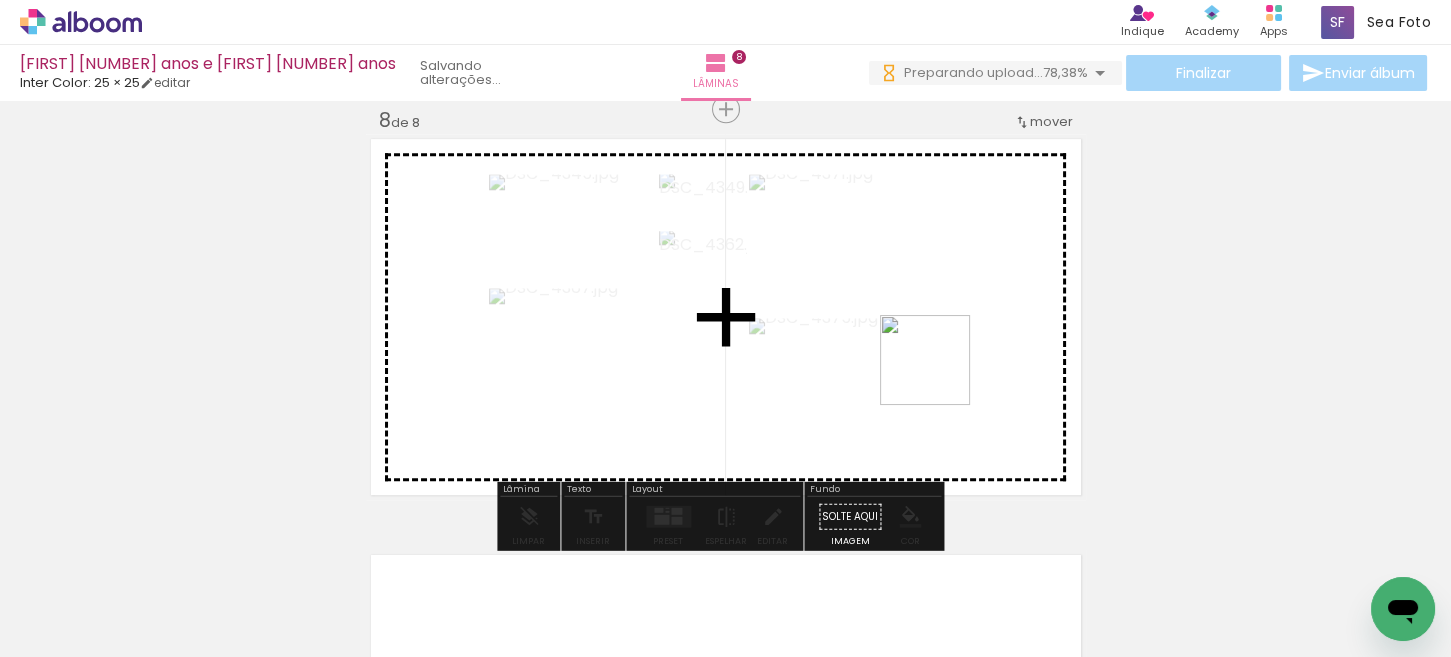 drag, startPoint x: 1252, startPoint y: 592, endPoint x: 1339, endPoint y: 558, distance: 93.40771 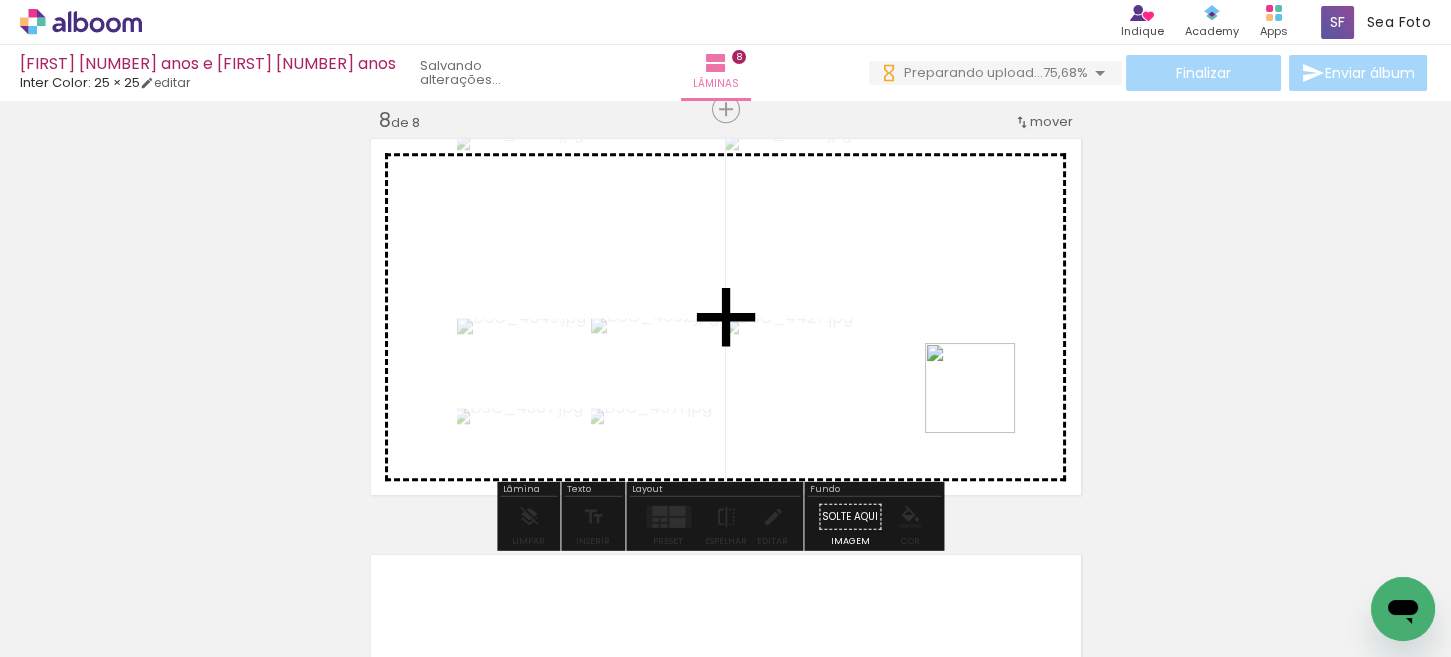 drag, startPoint x: 1359, startPoint y: 586, endPoint x: 985, endPoint y: 403, distance: 416.37122 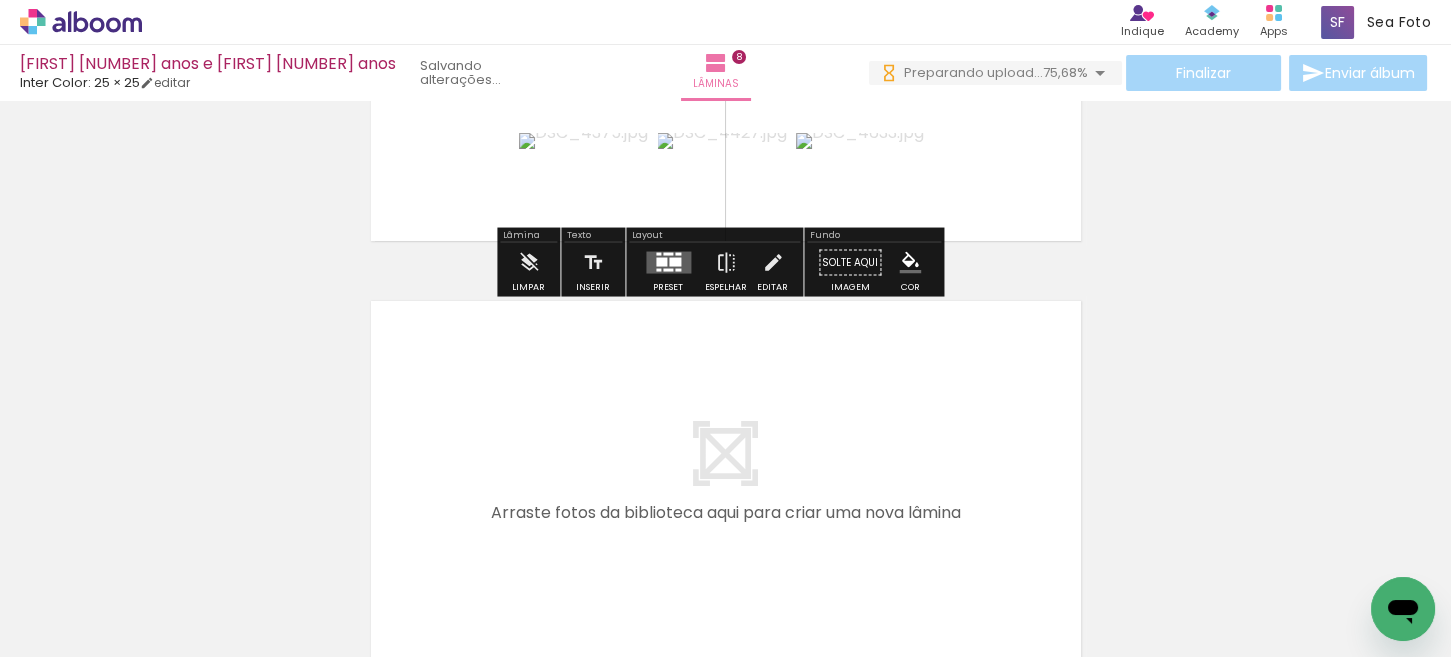 scroll, scrollTop: 3391, scrollLeft: 0, axis: vertical 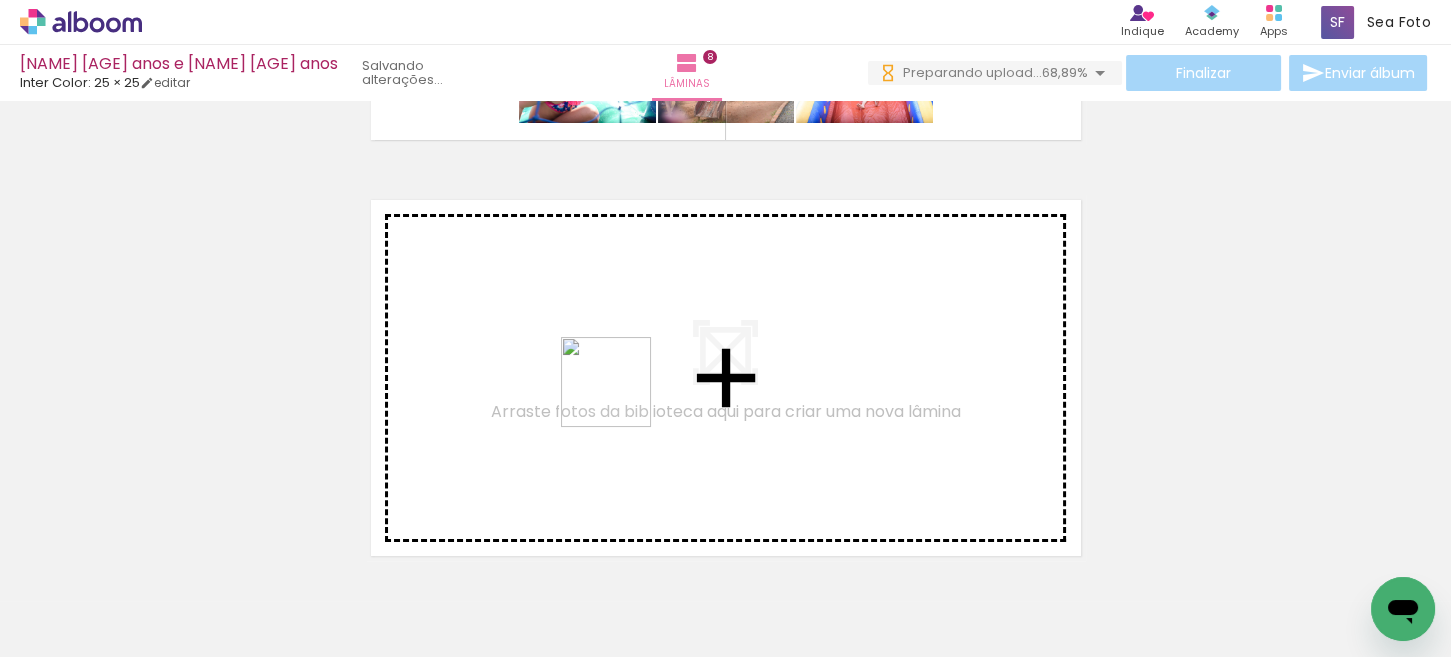 drag, startPoint x: 577, startPoint y: 586, endPoint x: 621, endPoint y: 397, distance: 194.05412 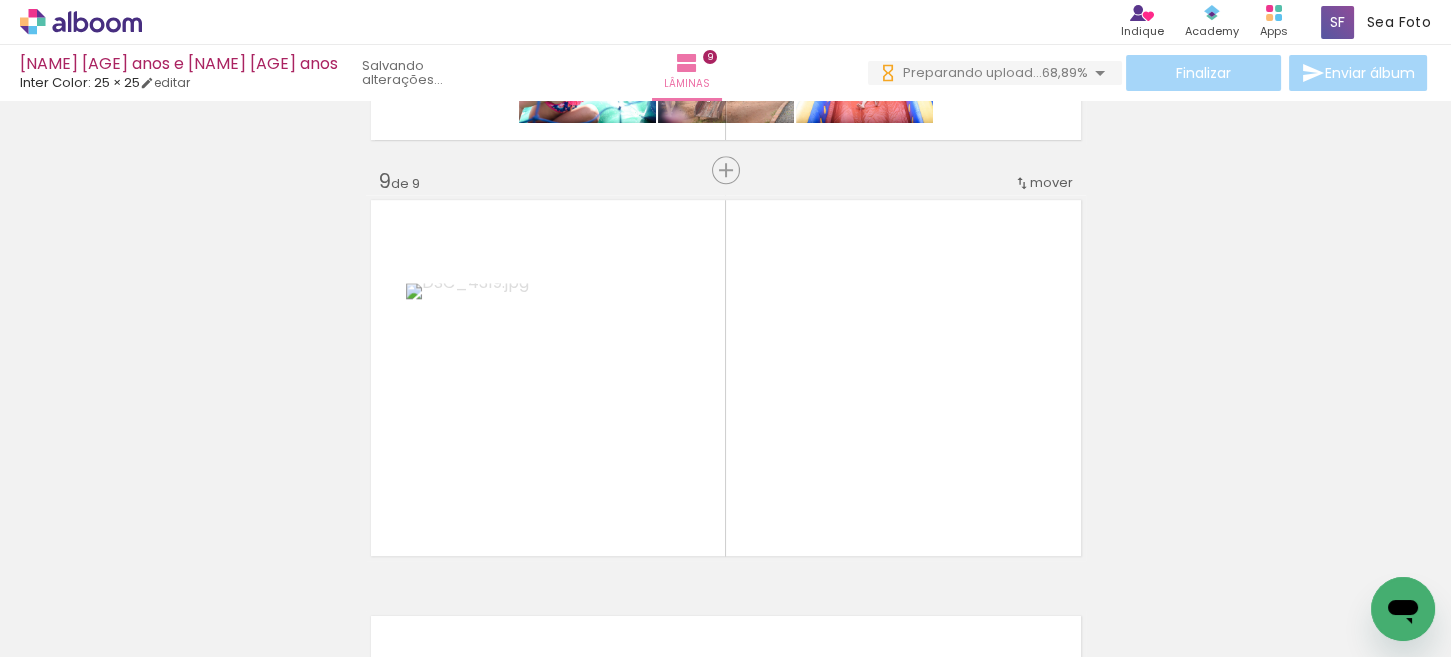 scroll, scrollTop: 3353, scrollLeft: 0, axis: vertical 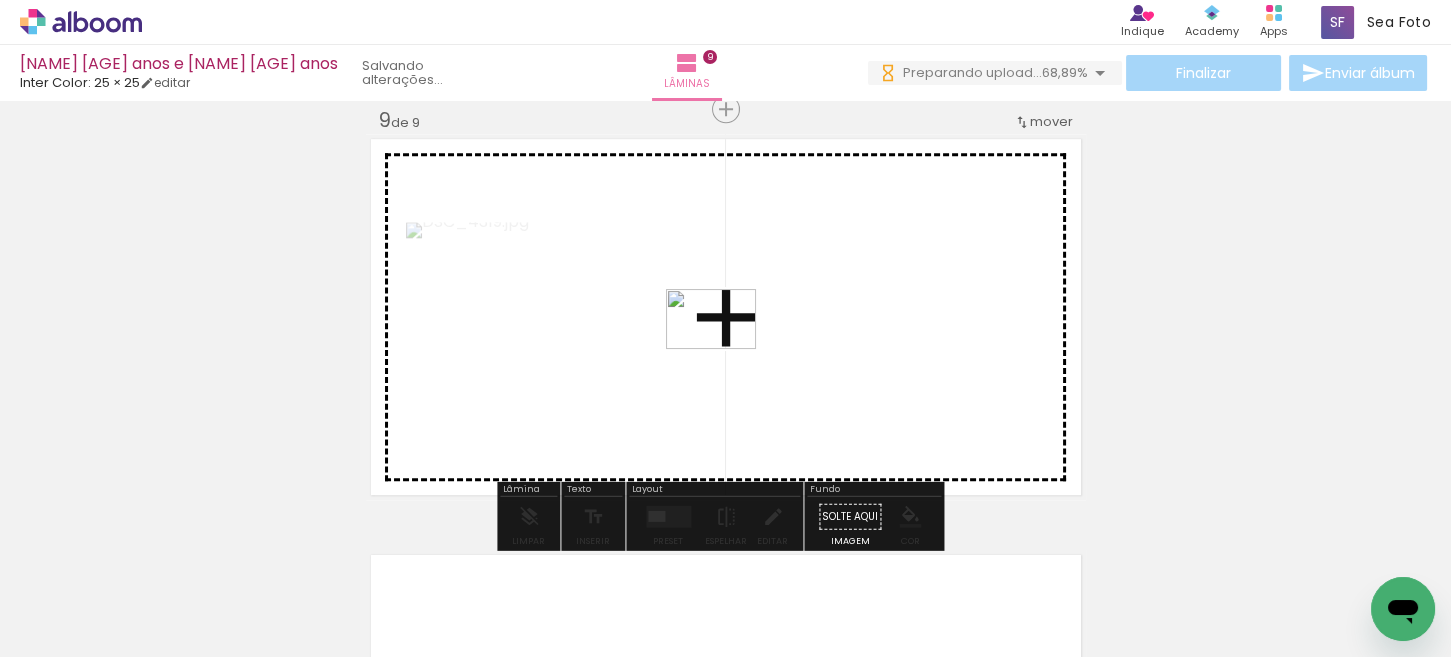 drag, startPoint x: 703, startPoint y: 589, endPoint x: 786, endPoint y: 519, distance: 108.57716 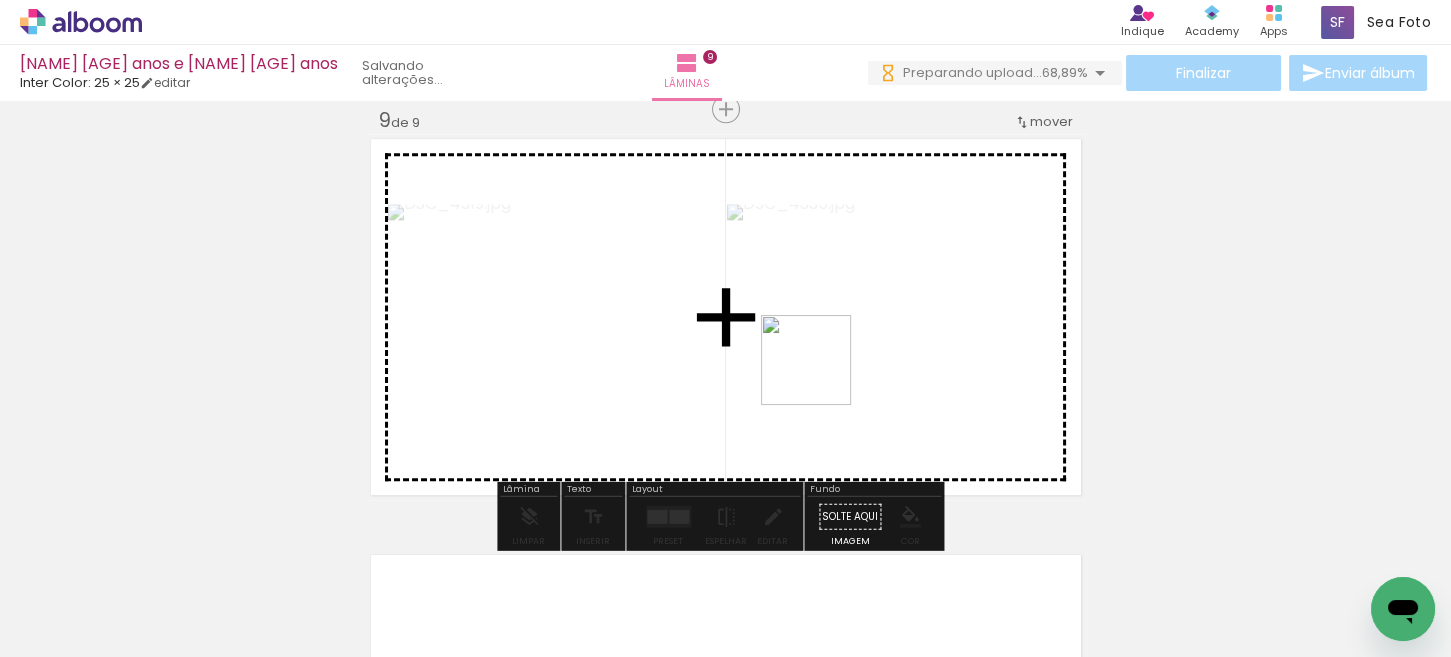 drag, startPoint x: 821, startPoint y: 430, endPoint x: 821, endPoint y: 339, distance: 91 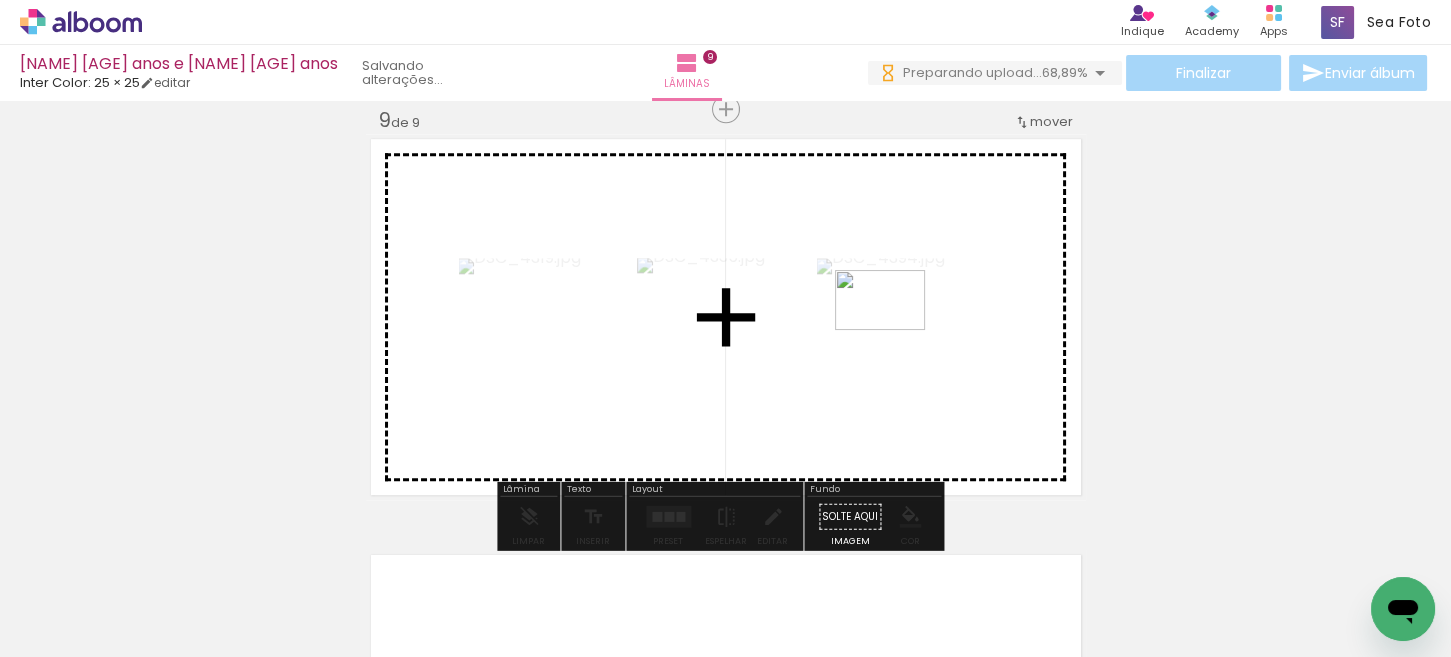 drag, startPoint x: 928, startPoint y: 557, endPoint x: 895, endPoint y: 330, distance: 229.38614 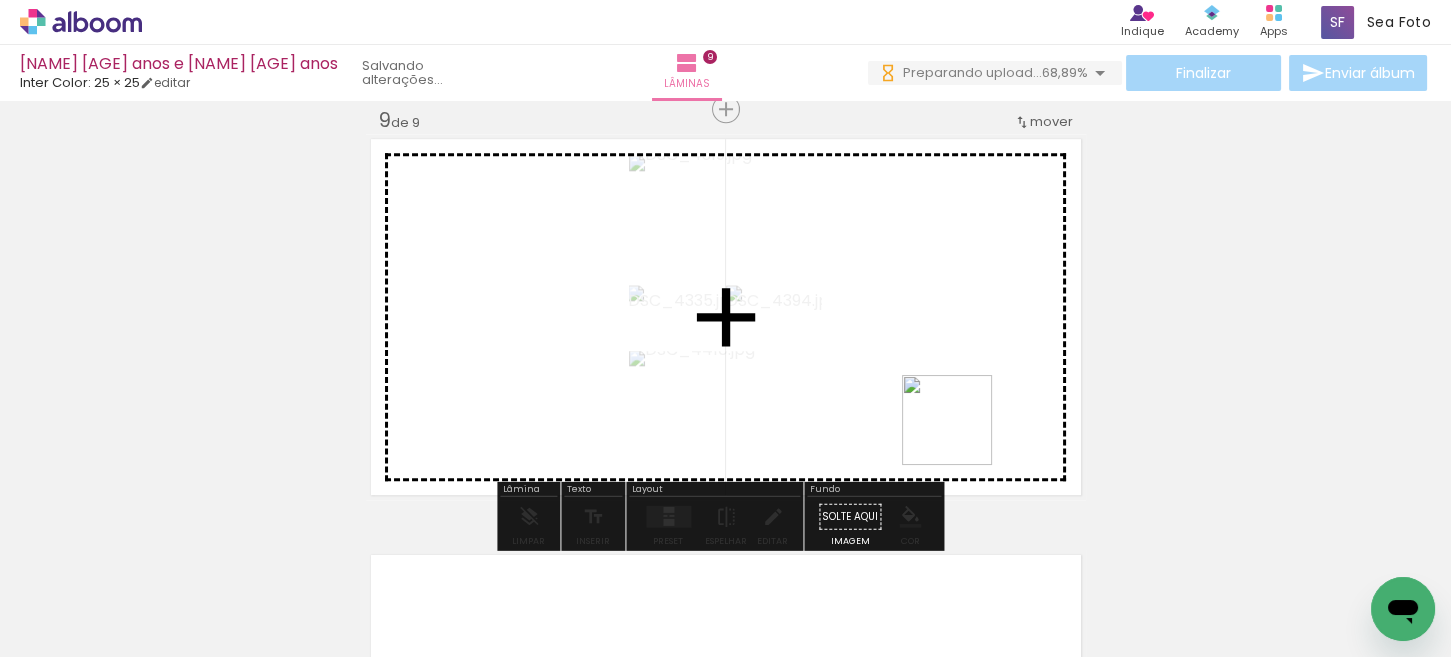 drag, startPoint x: 962, startPoint y: 435, endPoint x: 1142, endPoint y: 579, distance: 230.51247 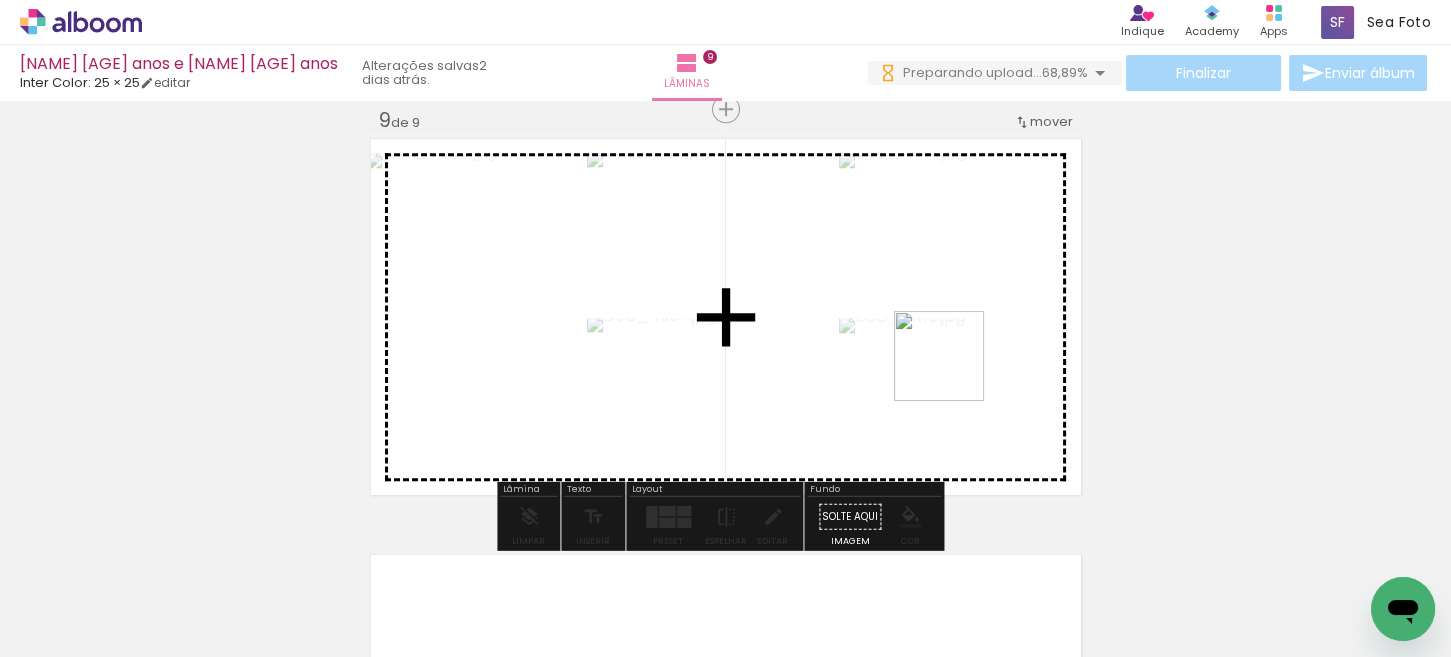 drag, startPoint x: 1088, startPoint y: 512, endPoint x: 1219, endPoint y: 592, distance: 153.49593 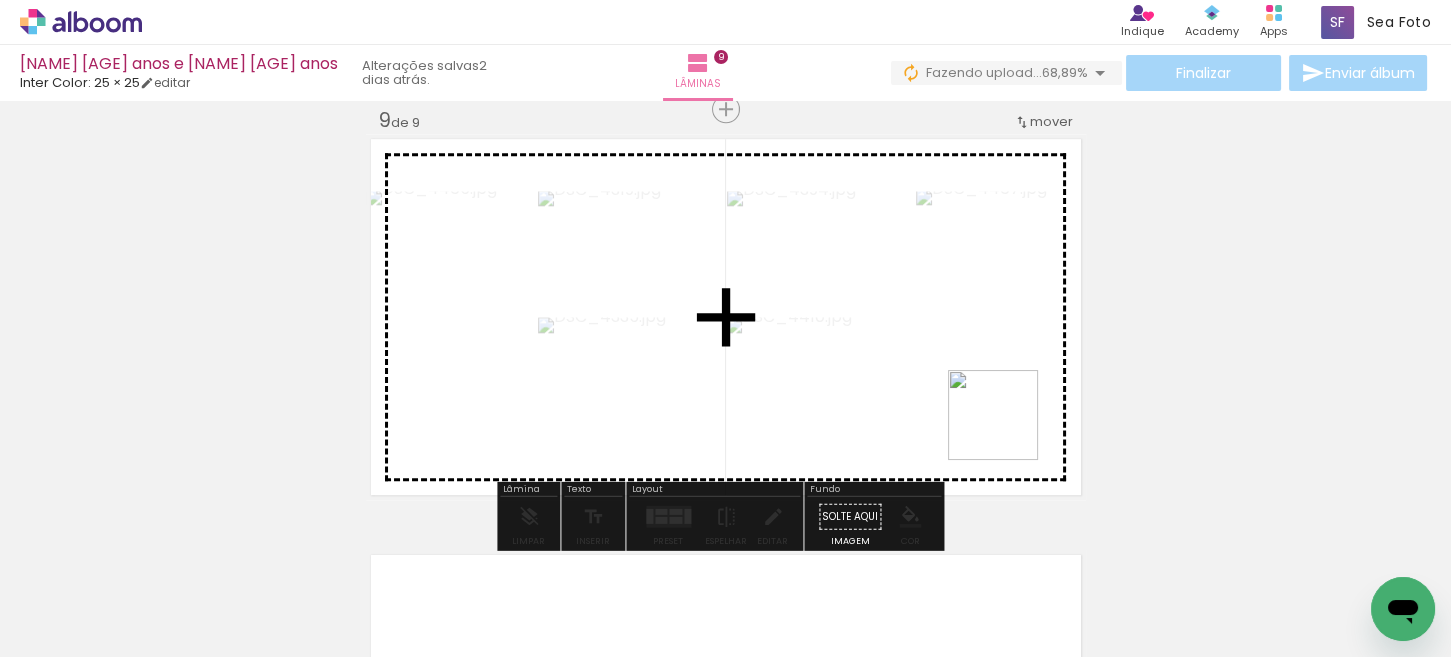 drag, startPoint x: 1096, startPoint y: 478, endPoint x: 1332, endPoint y: 570, distance: 253.29825 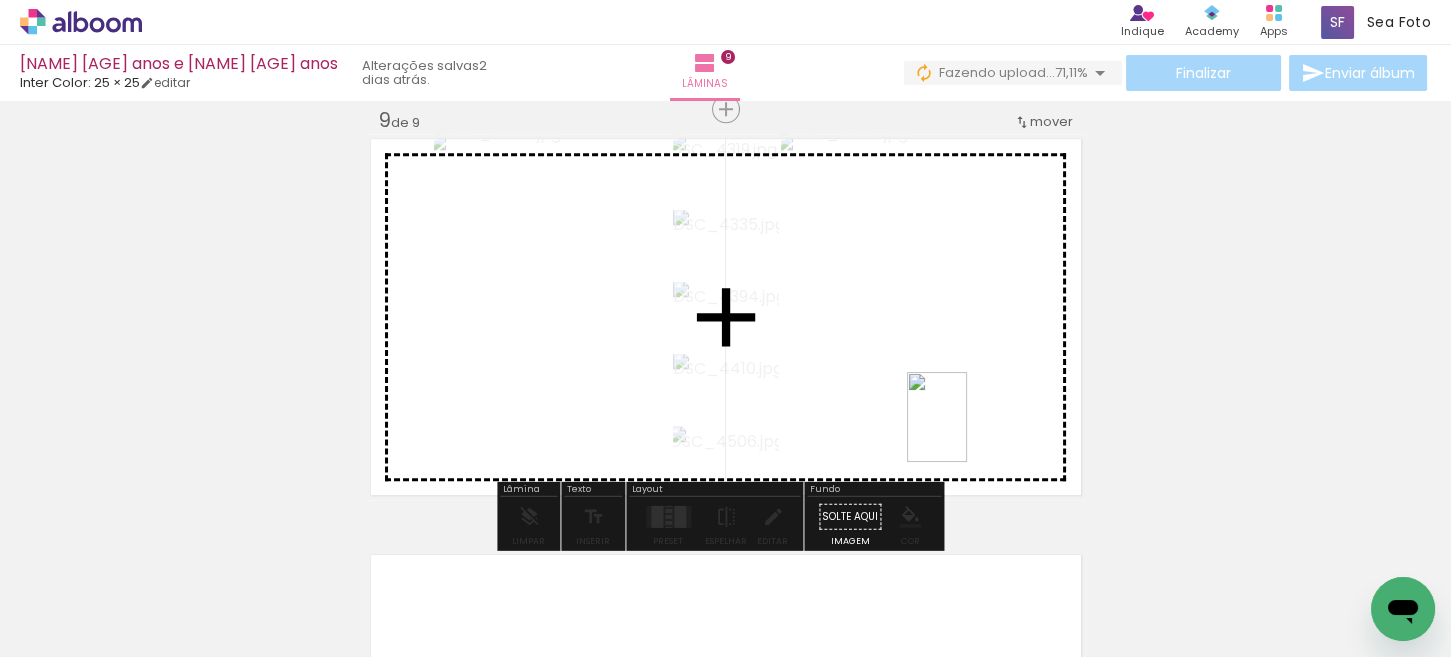 drag, startPoint x: 1353, startPoint y: 566, endPoint x: 966, endPoint y: 428, distance: 410.8686 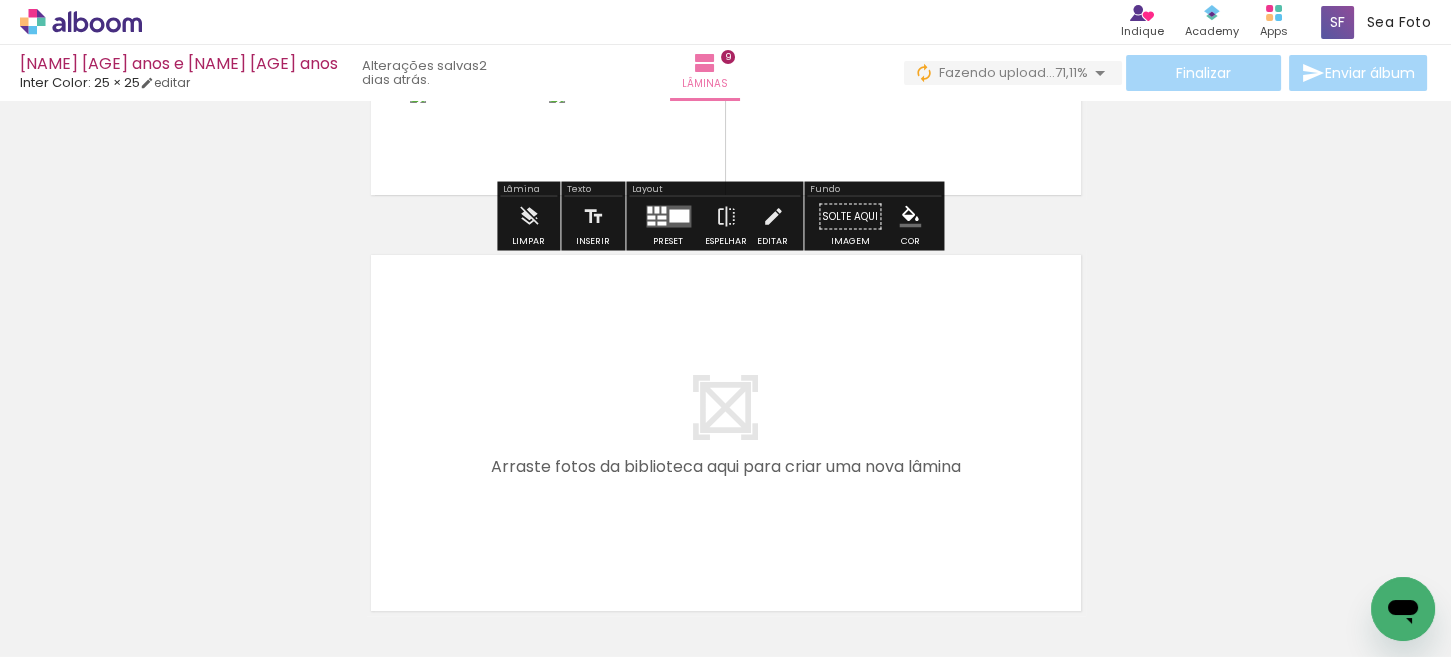 scroll, scrollTop: 3807, scrollLeft: 0, axis: vertical 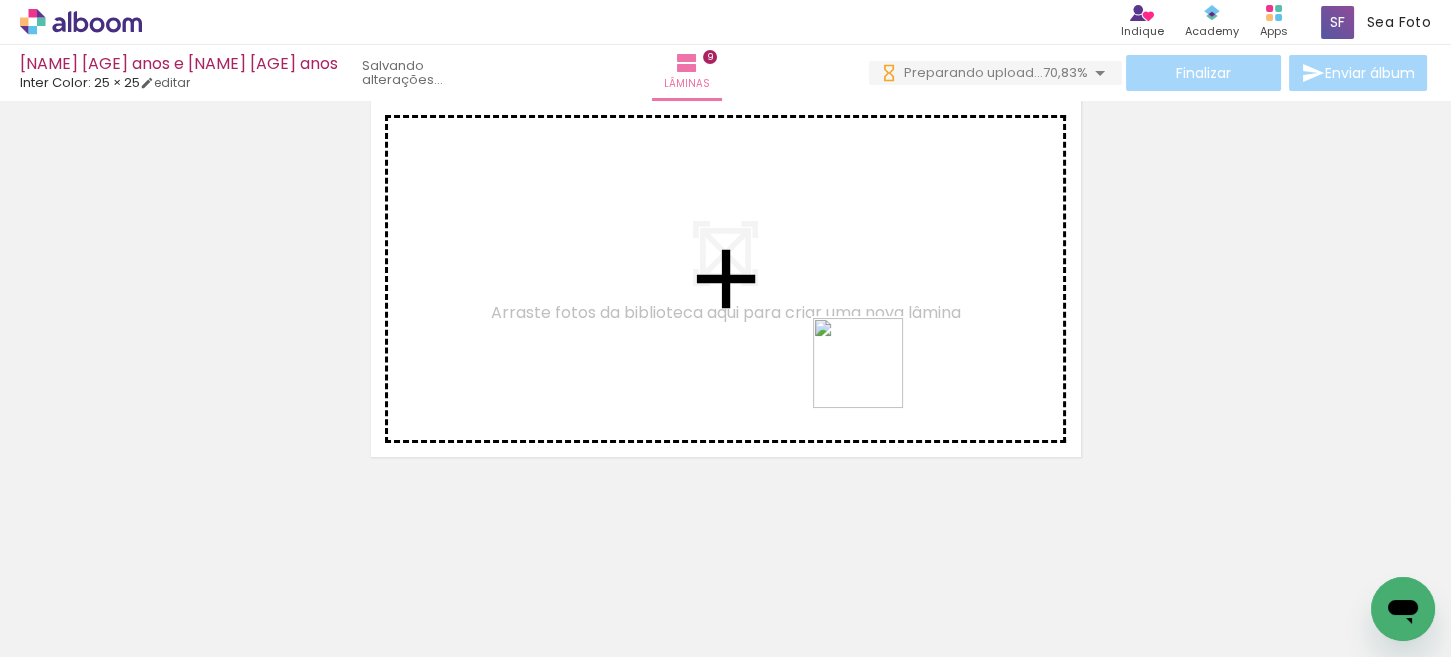 drag, startPoint x: 911, startPoint y: 526, endPoint x: 873, endPoint y: 367, distance: 163.47783 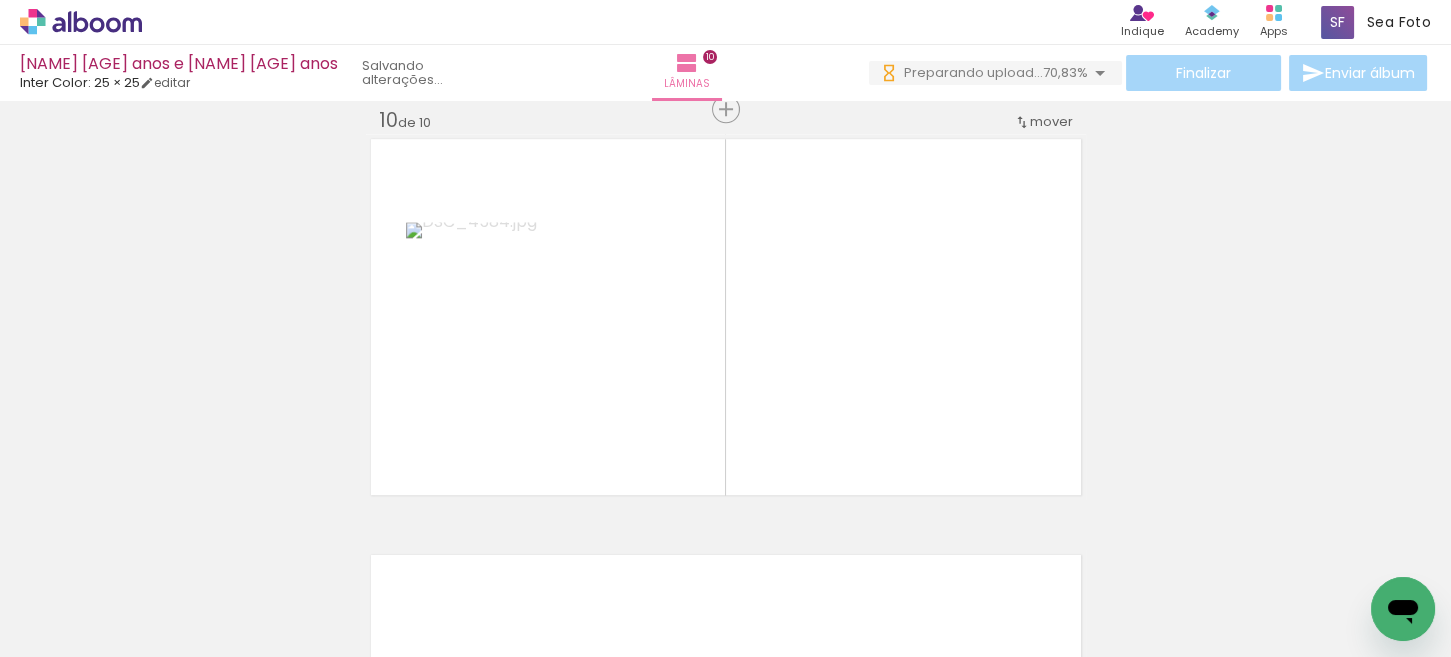 scroll, scrollTop: 3769, scrollLeft: 0, axis: vertical 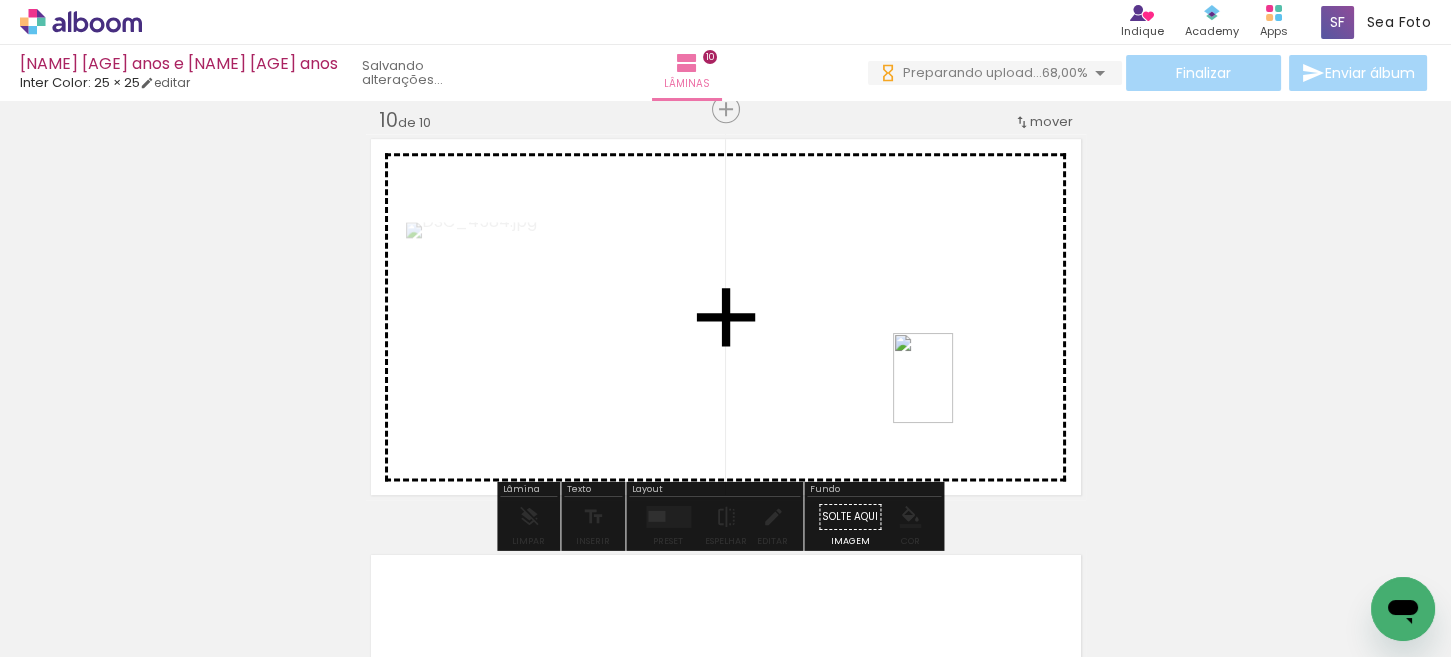 drag, startPoint x: 1039, startPoint y: 604, endPoint x: 953, endPoint y: 393, distance: 227.85303 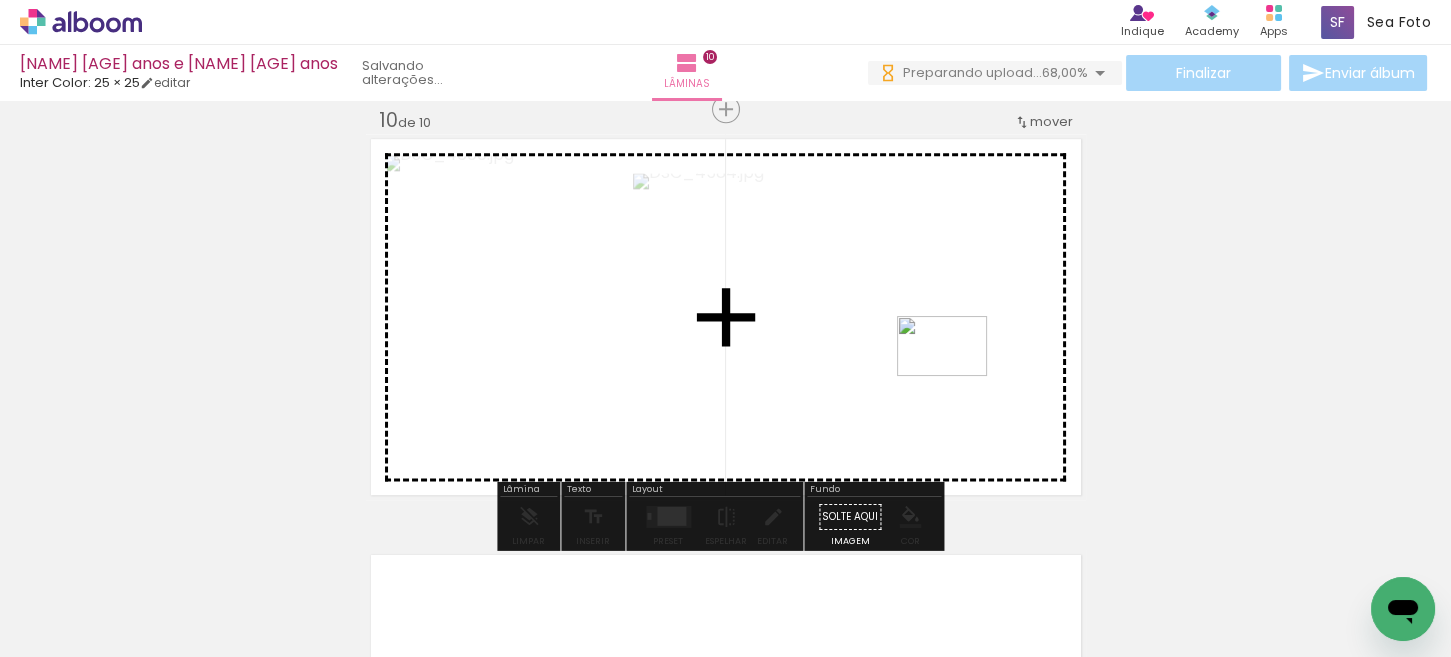 drag, startPoint x: 1126, startPoint y: 589, endPoint x: 957, endPoint y: 376, distance: 271.90073 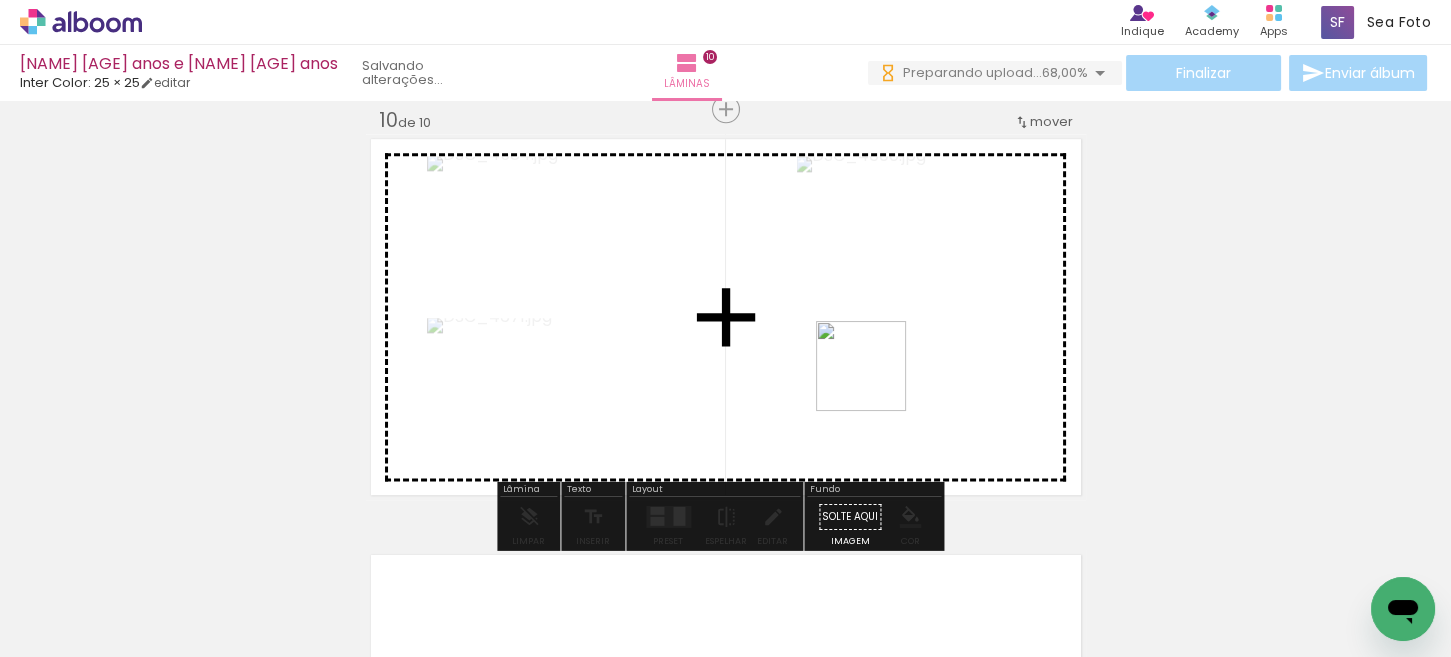 drag, startPoint x: 1244, startPoint y: 589, endPoint x: 863, endPoint y: 376, distance: 436.49744 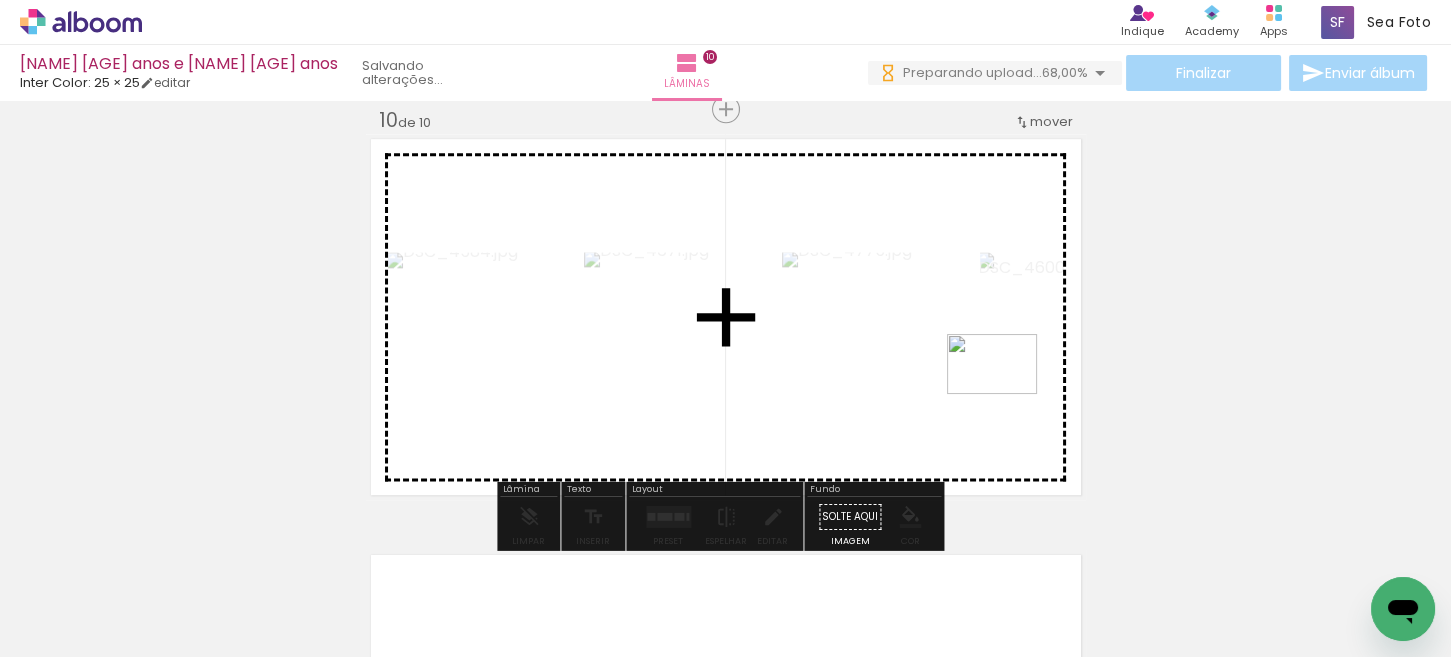 drag, startPoint x: 1340, startPoint y: 582, endPoint x: 1007, endPoint y: 394, distance: 382.40424 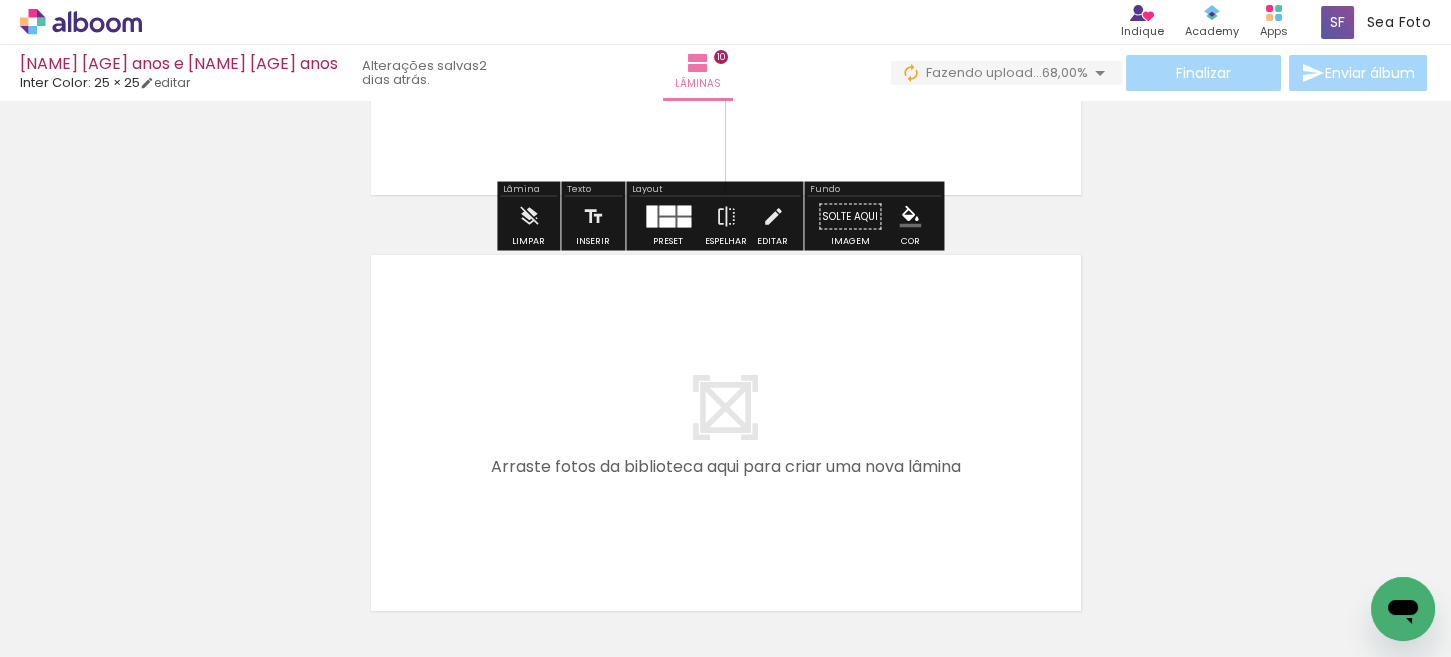 scroll, scrollTop: 4169, scrollLeft: 0, axis: vertical 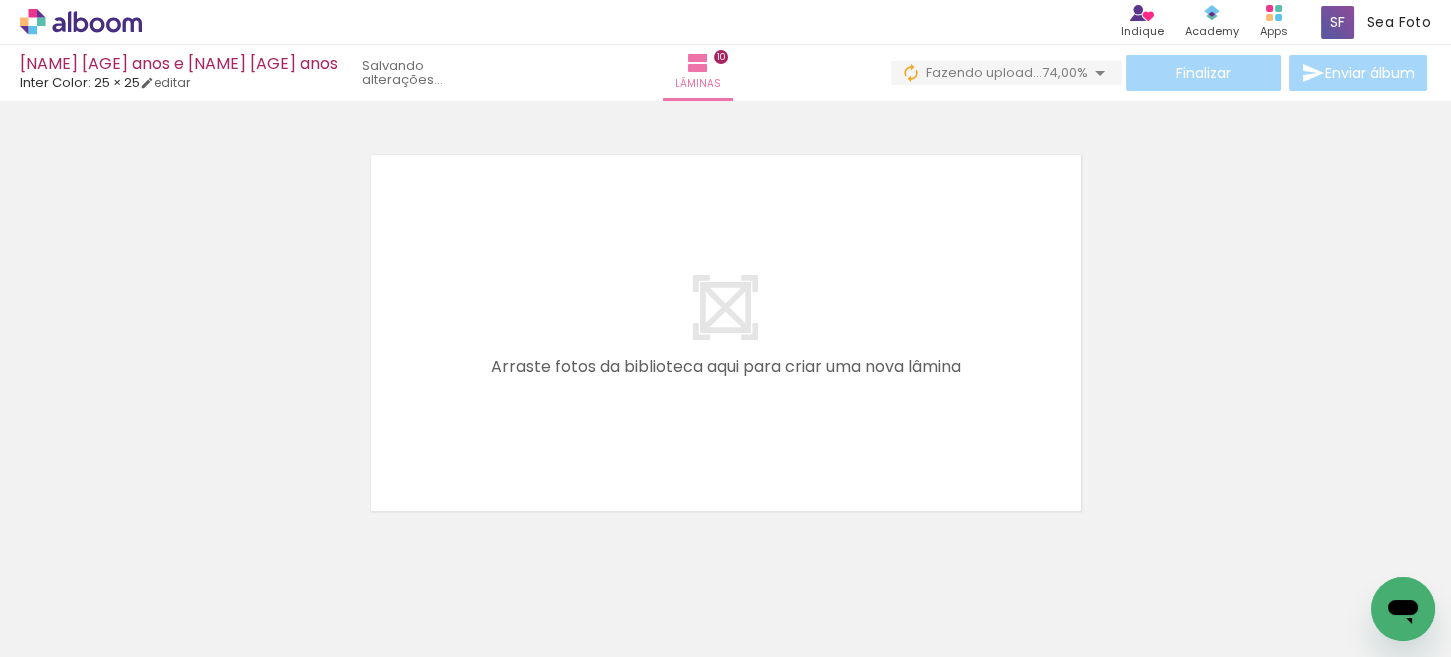 drag, startPoint x: 1069, startPoint y: 643, endPoint x: 1263, endPoint y: 643, distance: 194 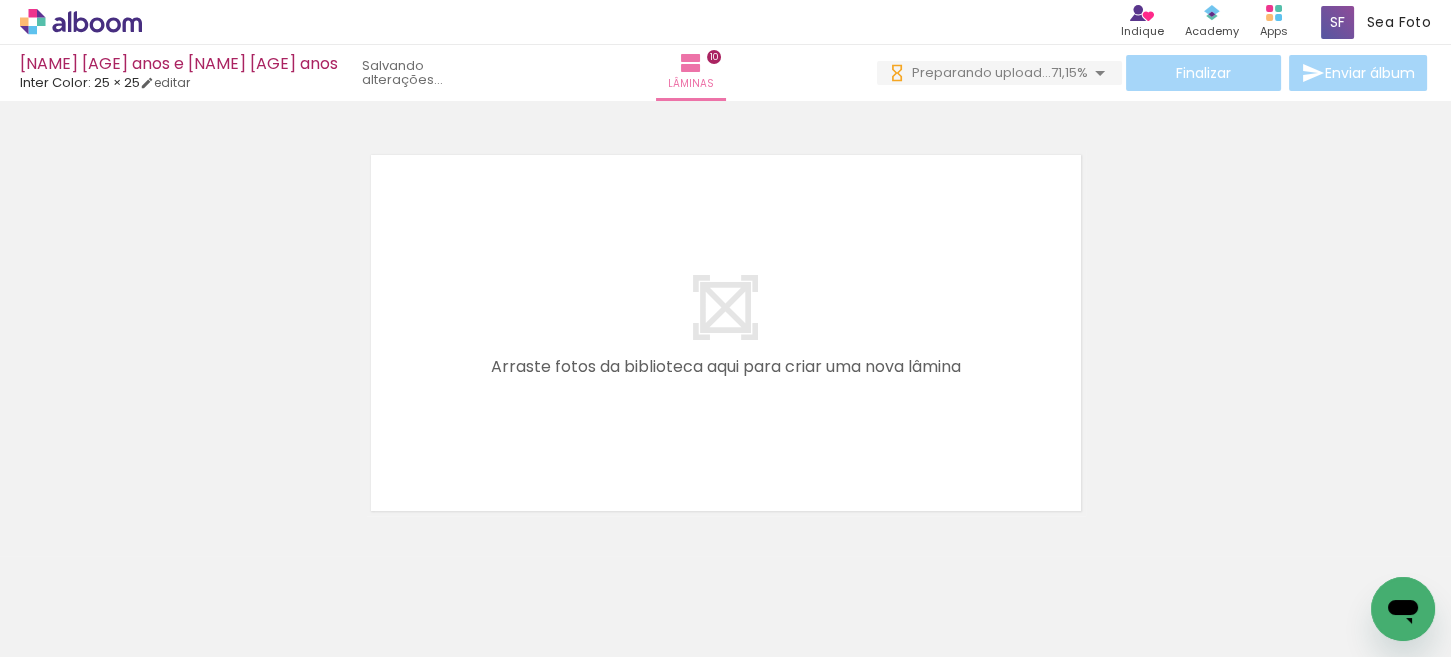 scroll, scrollTop: 0, scrollLeft: 4878, axis: horizontal 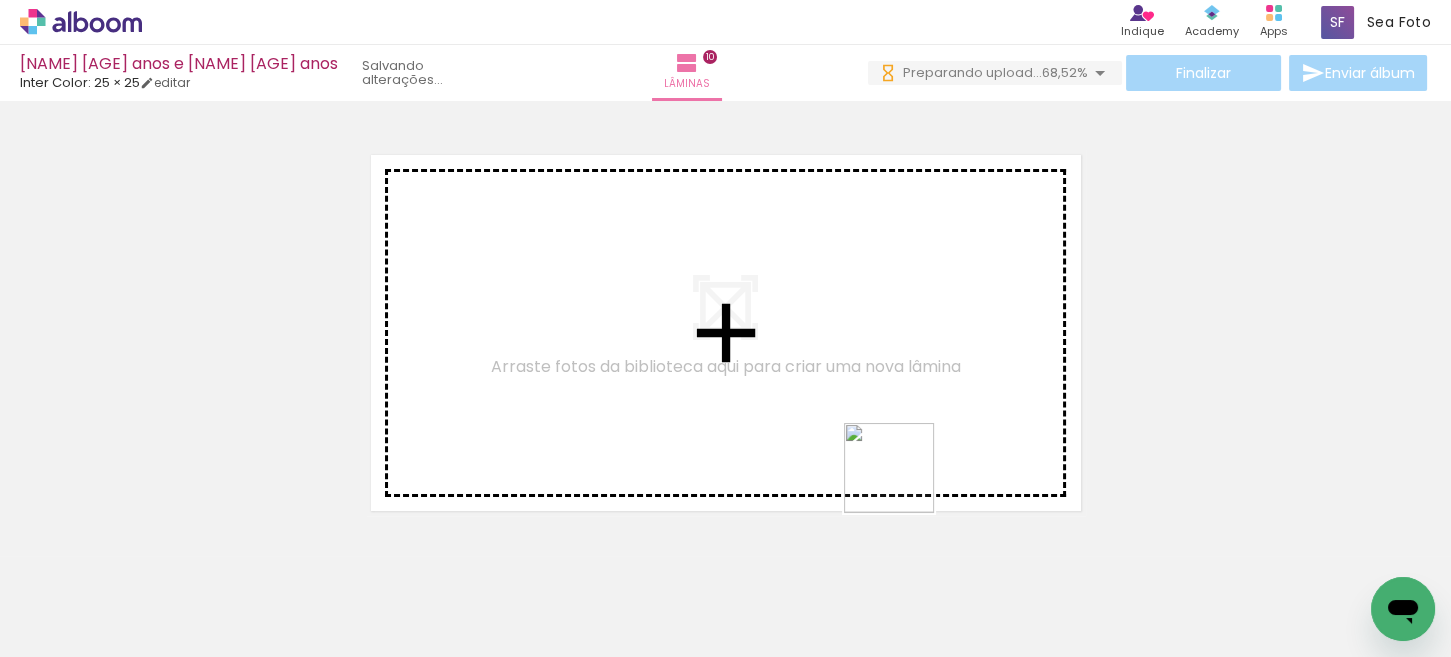 drag, startPoint x: 933, startPoint y: 590, endPoint x: 1010, endPoint y: 603, distance: 78.08969 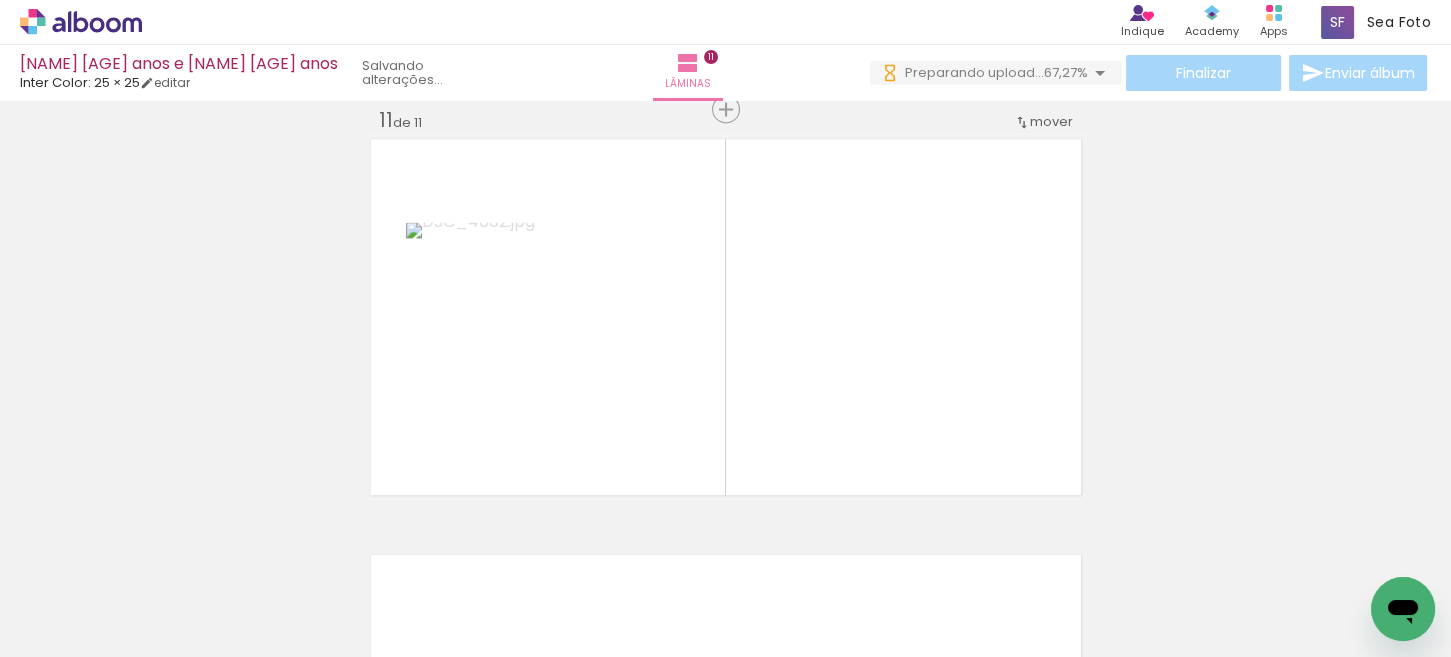scroll, scrollTop: 4185, scrollLeft: 0, axis: vertical 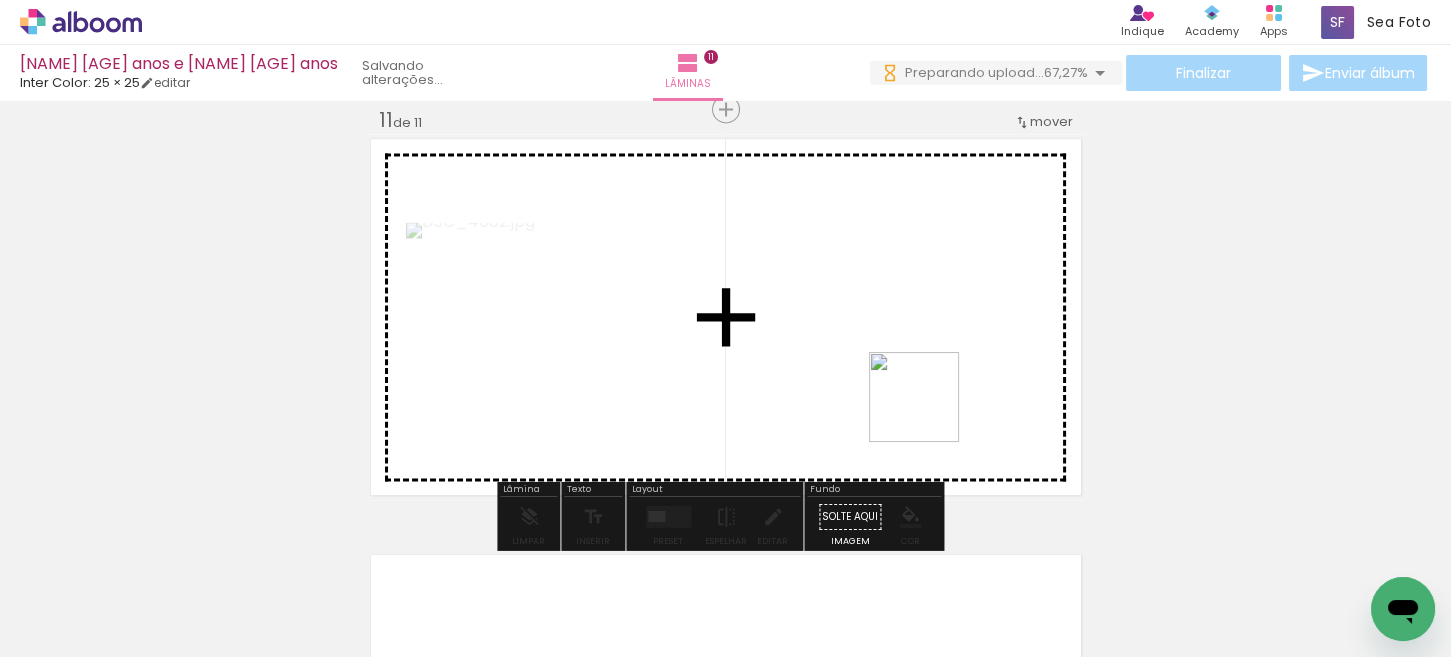 click at bounding box center (725, 328) 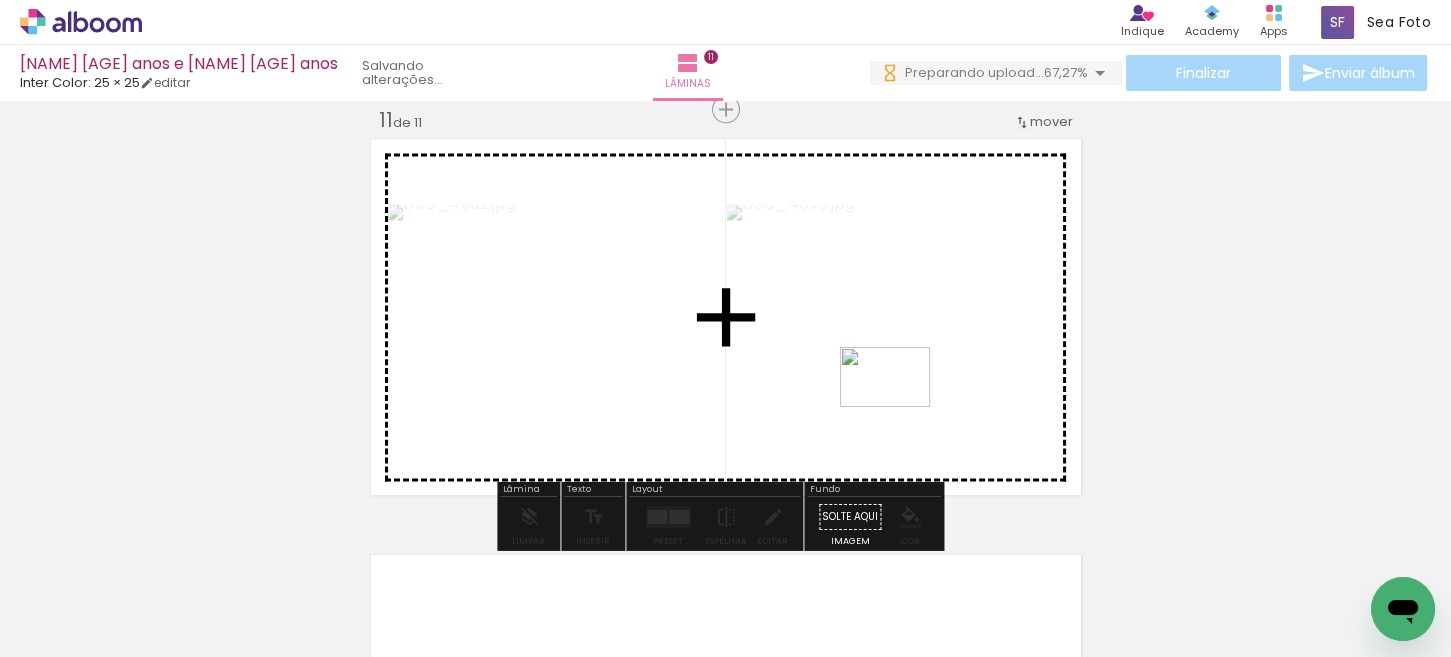 drag, startPoint x: 1149, startPoint y: 597, endPoint x: 1165, endPoint y: 525, distance: 73.756355 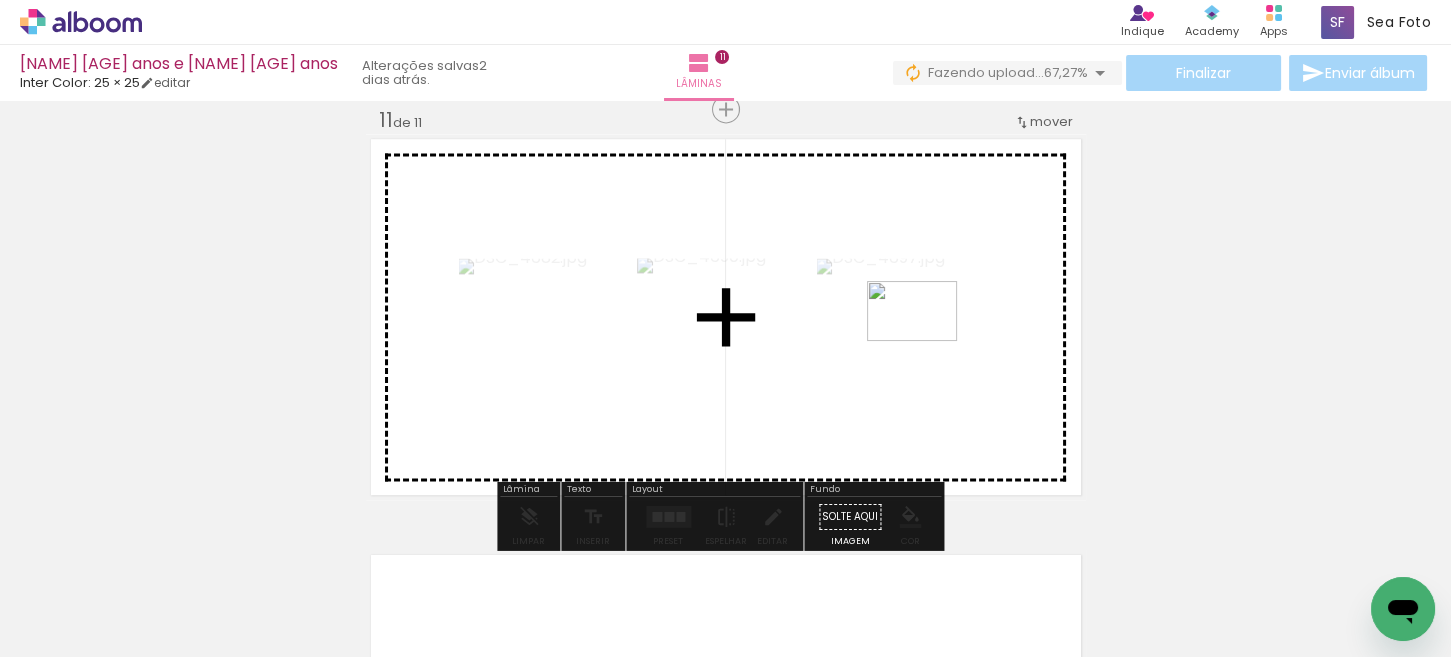 drag, startPoint x: 1141, startPoint y: 495, endPoint x: 927, endPoint y: 341, distance: 263.65128 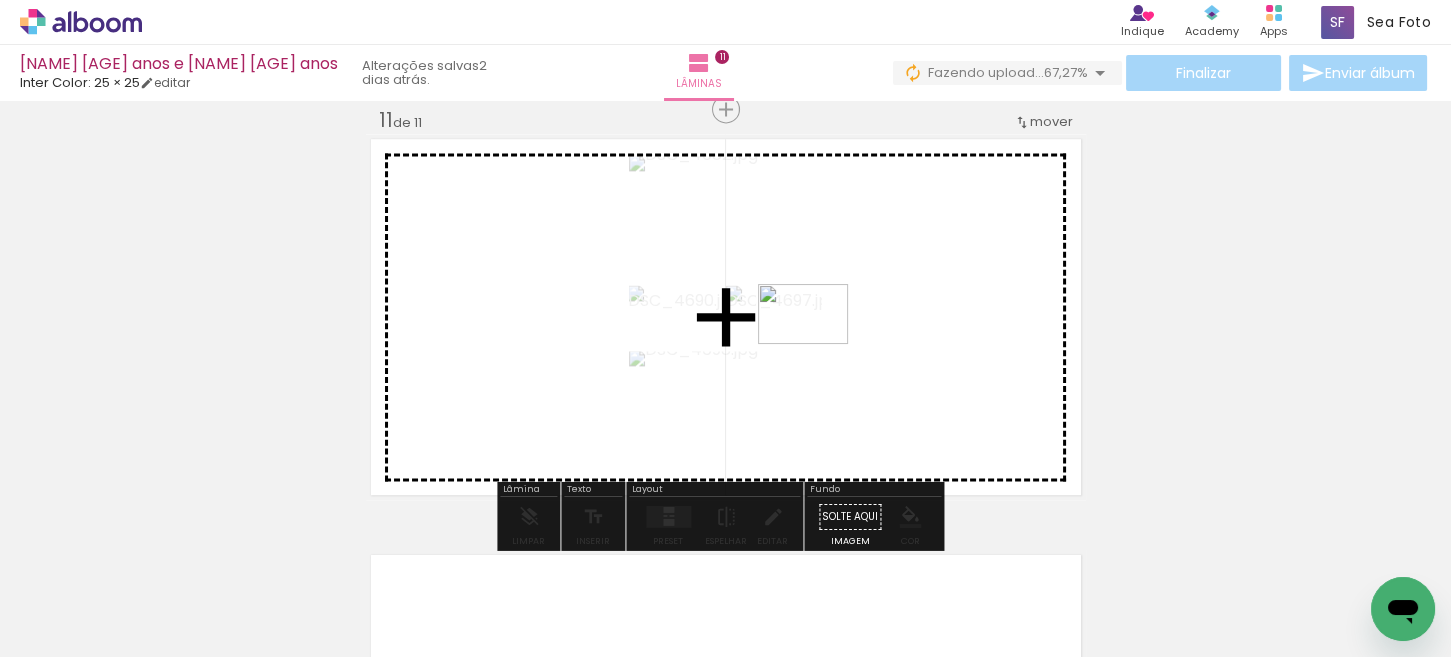 drag, startPoint x: 1346, startPoint y: 582, endPoint x: 818, endPoint y: 344, distance: 579.16144 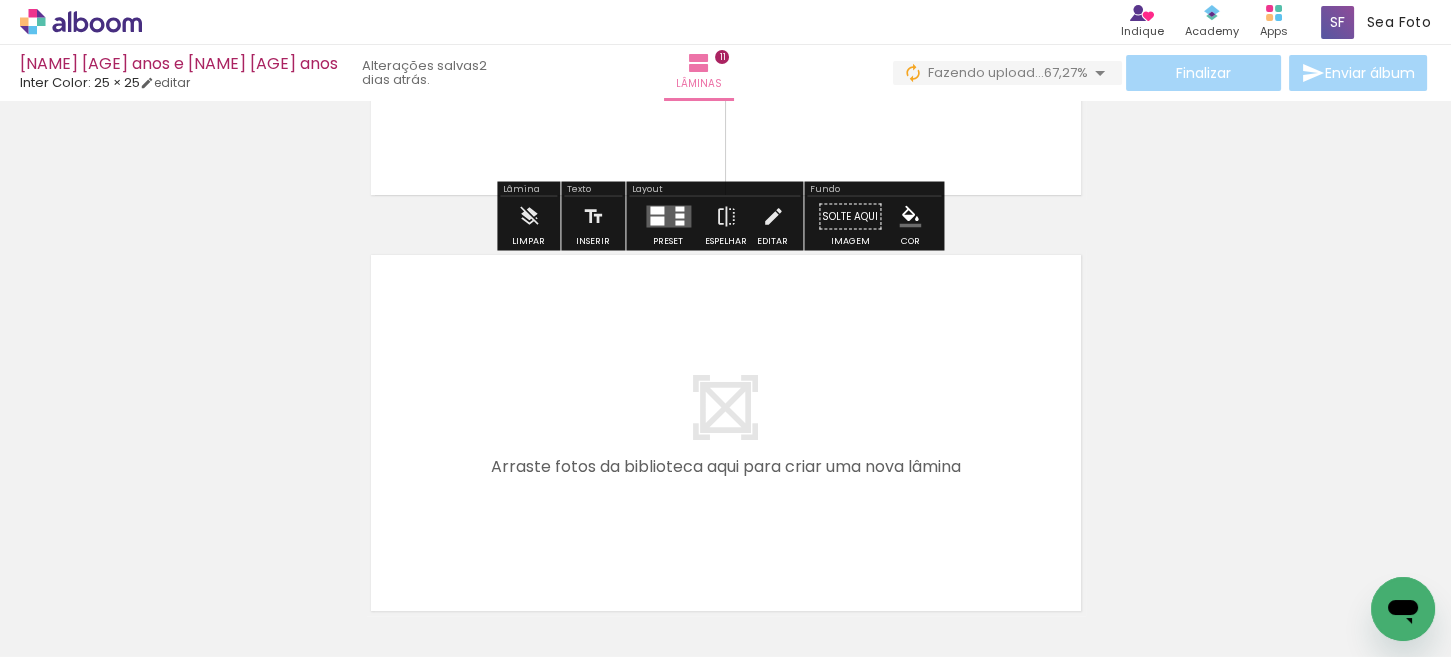 scroll, scrollTop: 4639, scrollLeft: 0, axis: vertical 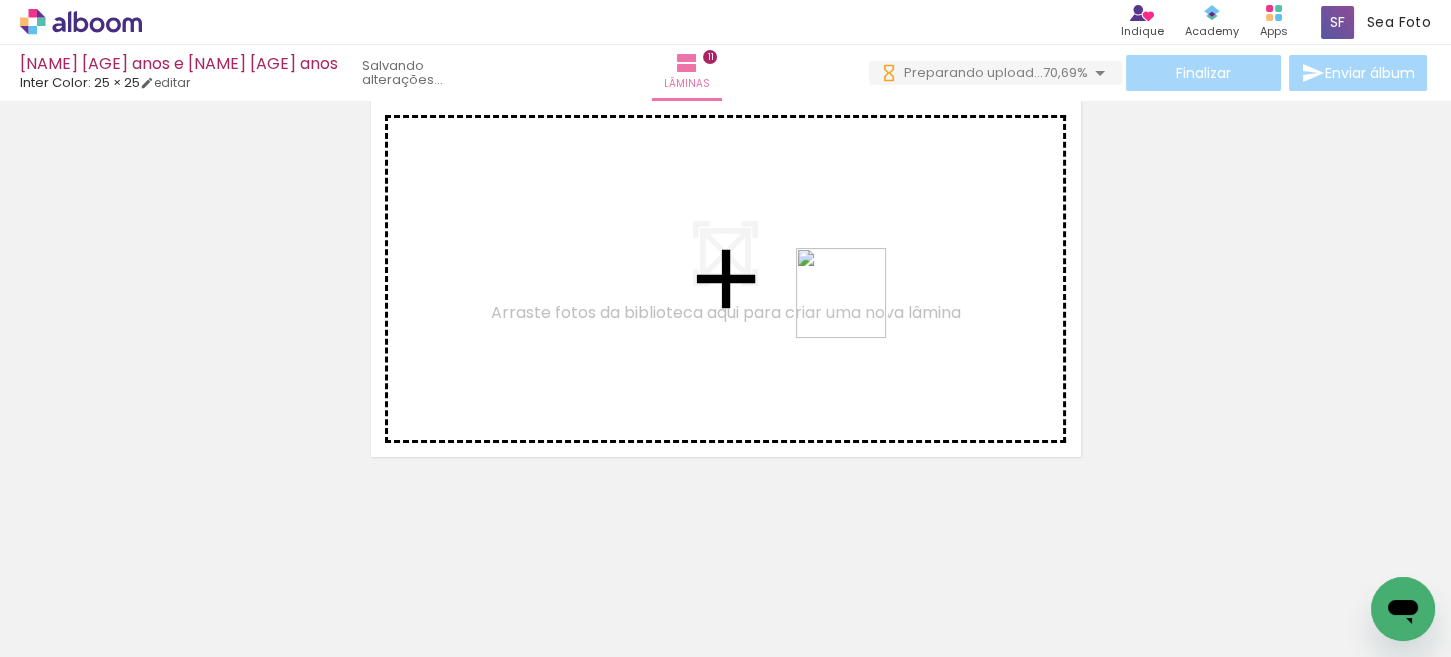 drag, startPoint x: 928, startPoint y: 593, endPoint x: 950, endPoint y: 484, distance: 111.19802 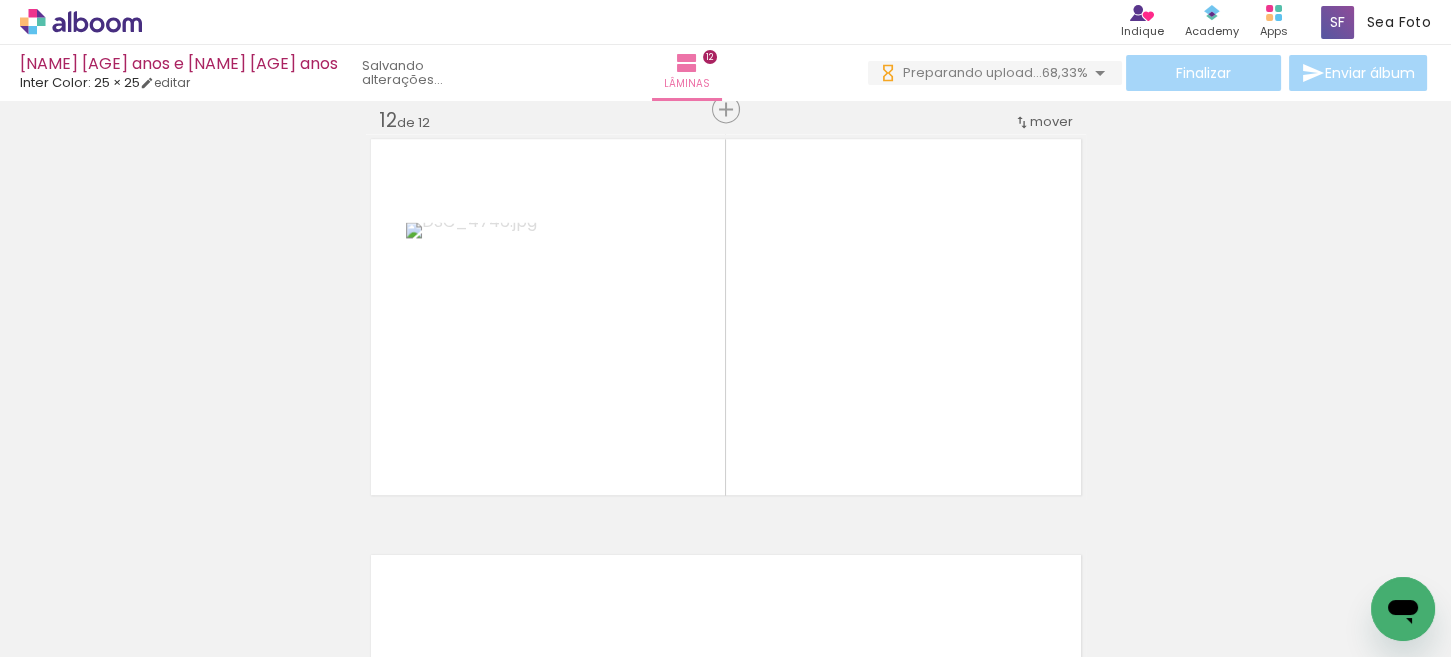 scroll, scrollTop: 4601, scrollLeft: 0, axis: vertical 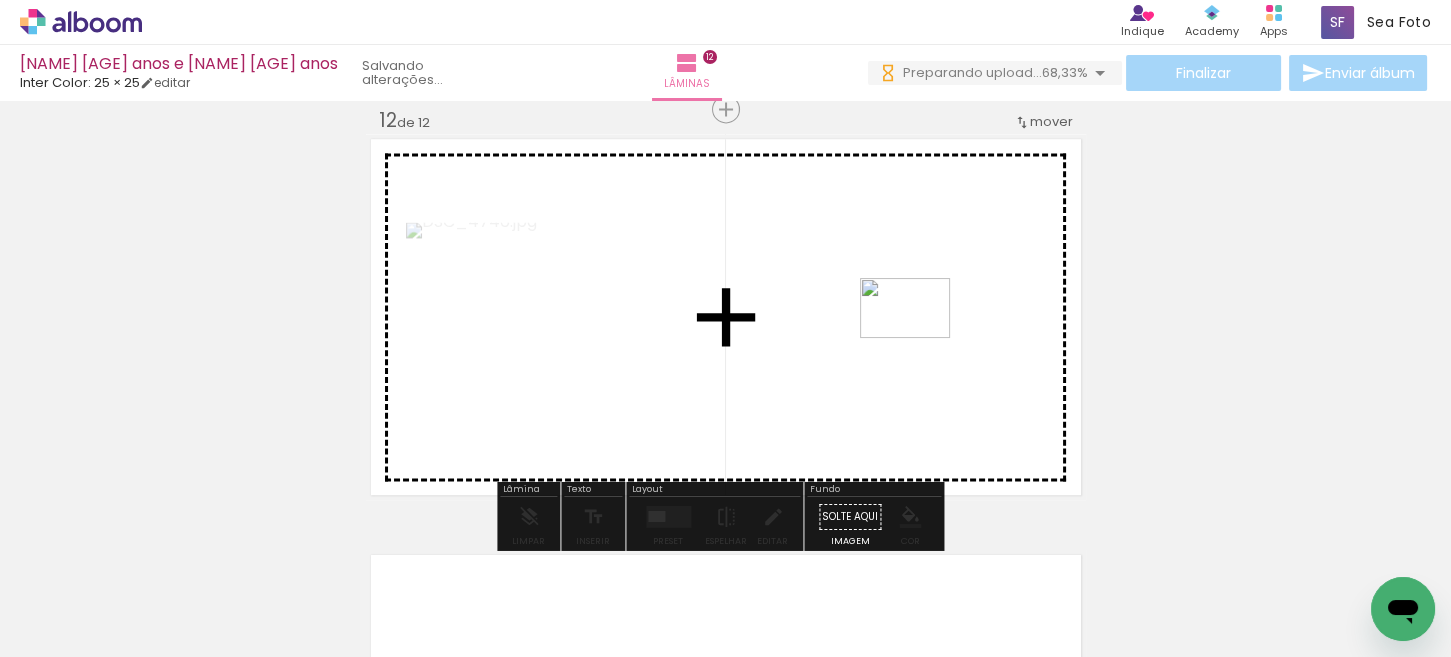 drag, startPoint x: 1009, startPoint y: 586, endPoint x: 1049, endPoint y: 510, distance: 85.883644 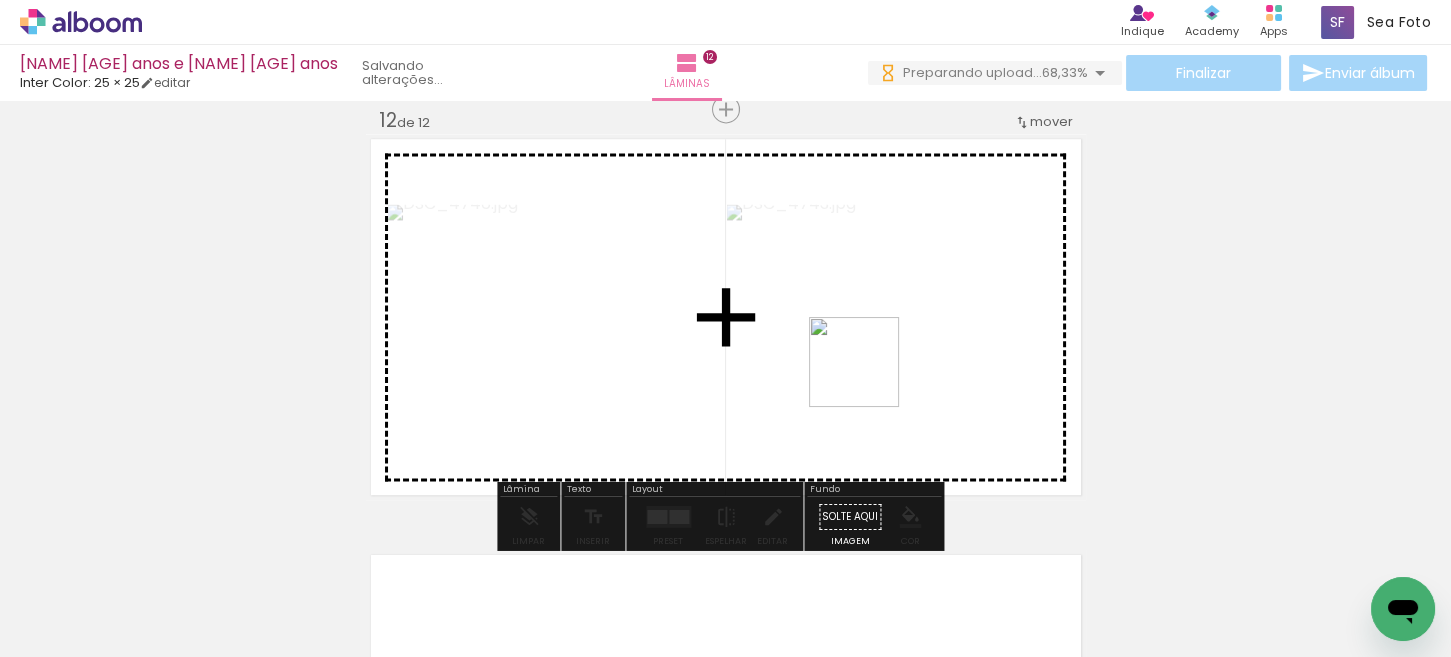 drag, startPoint x: 892, startPoint y: 457, endPoint x: 863, endPoint y: 364, distance: 97.41663 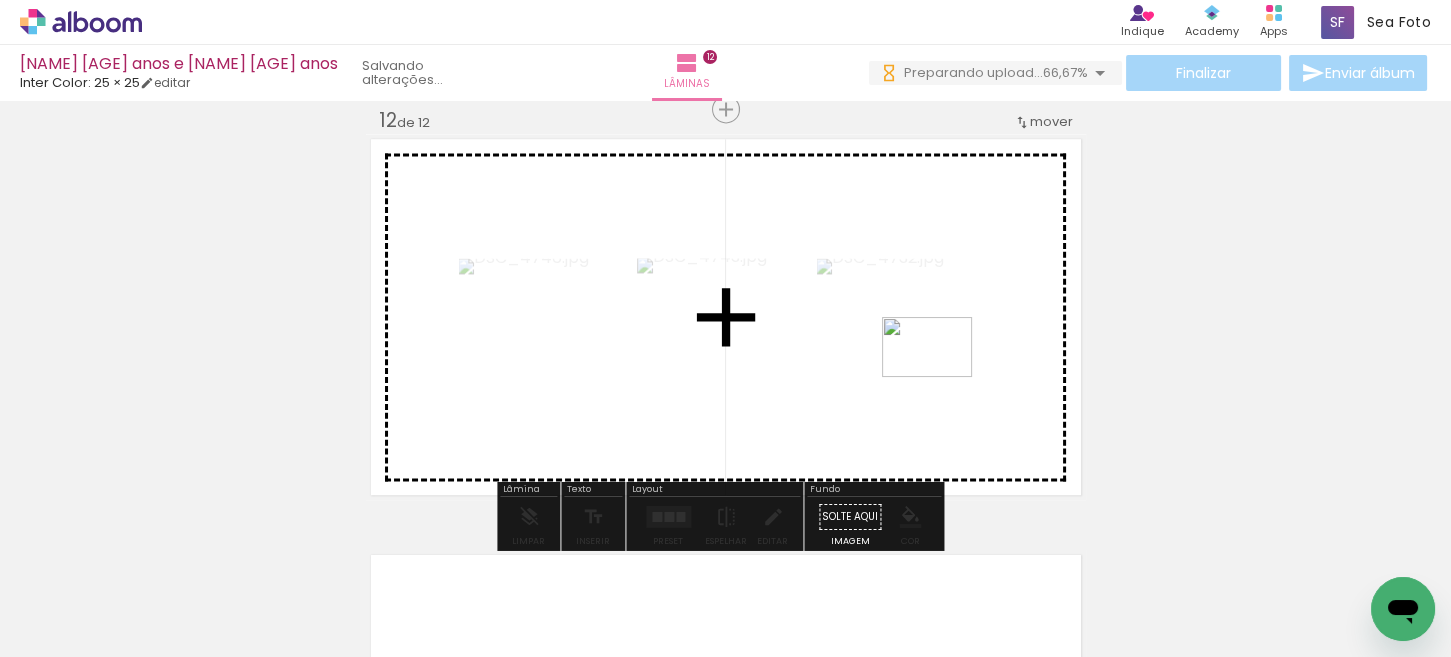 drag, startPoint x: 1238, startPoint y: 600, endPoint x: 942, endPoint y: 377, distance: 370.60086 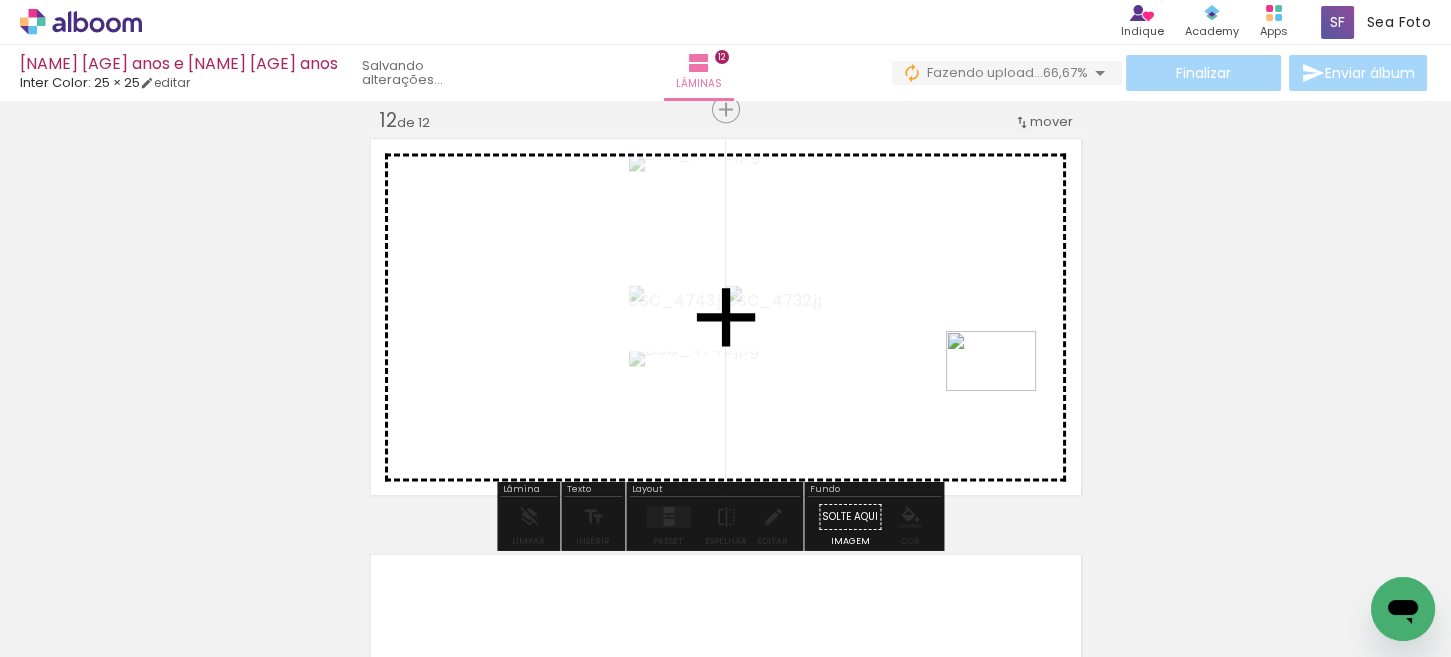 drag, startPoint x: 1282, startPoint y: 542, endPoint x: 998, endPoint y: 387, distance: 323.54443 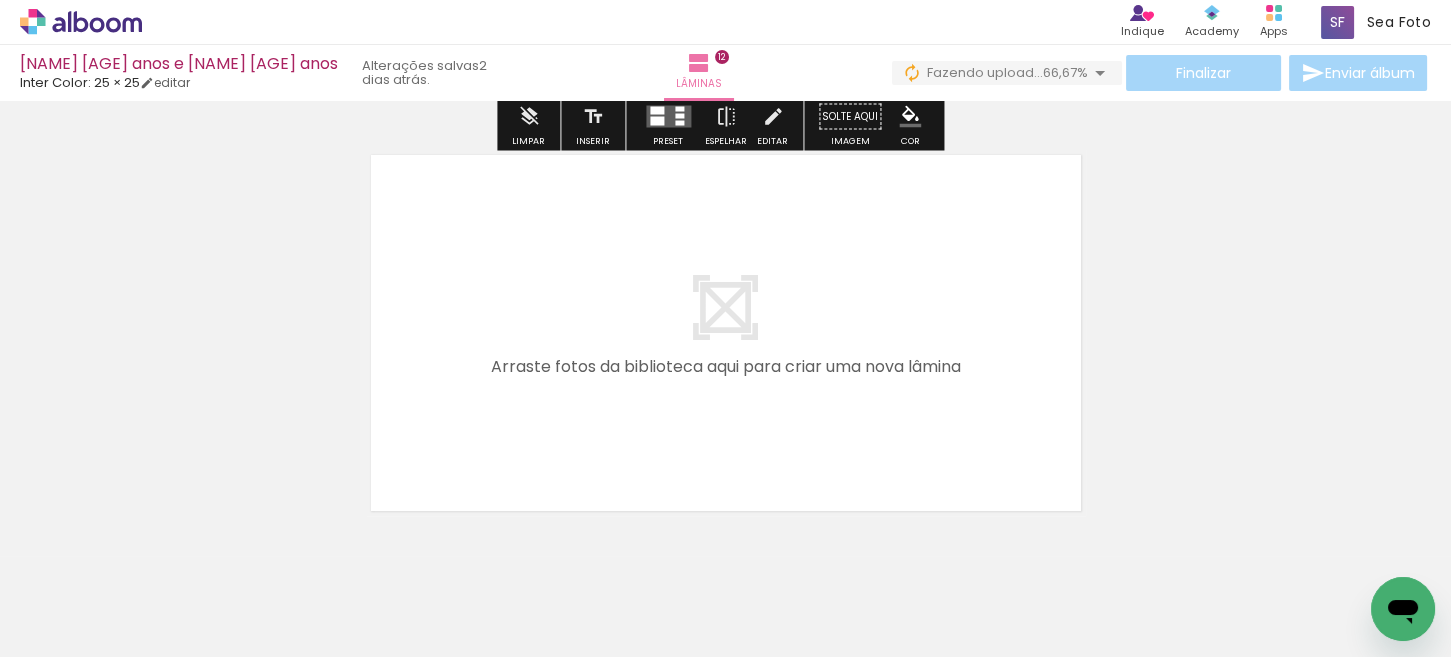 scroll, scrollTop: 5055, scrollLeft: 0, axis: vertical 